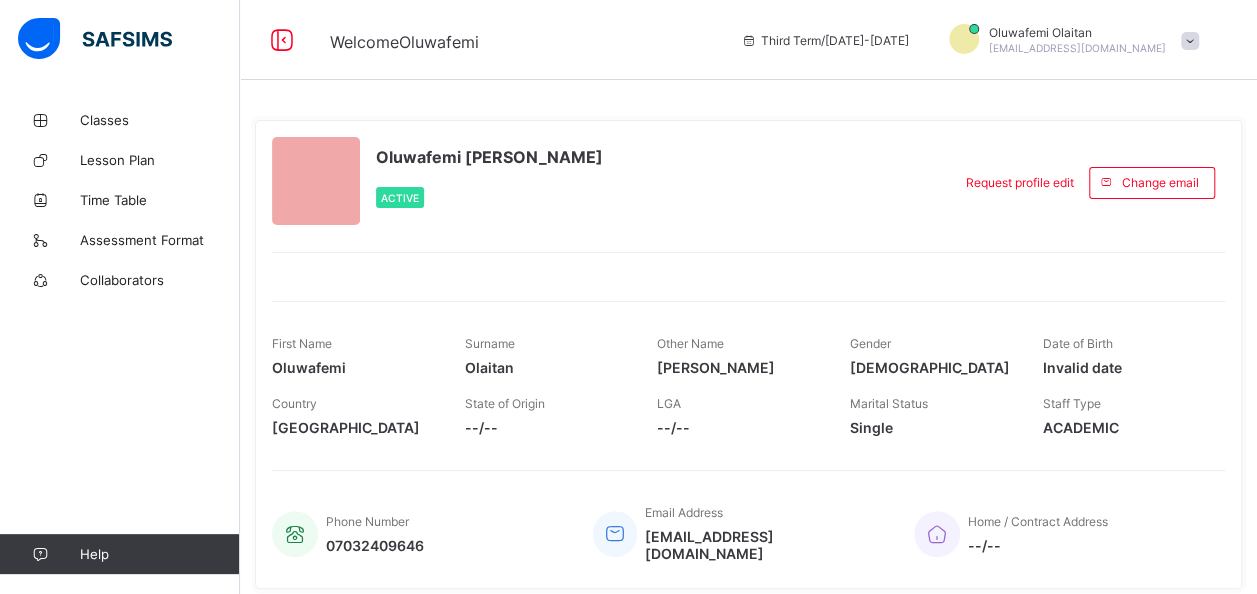 scroll, scrollTop: 396, scrollLeft: 0, axis: vertical 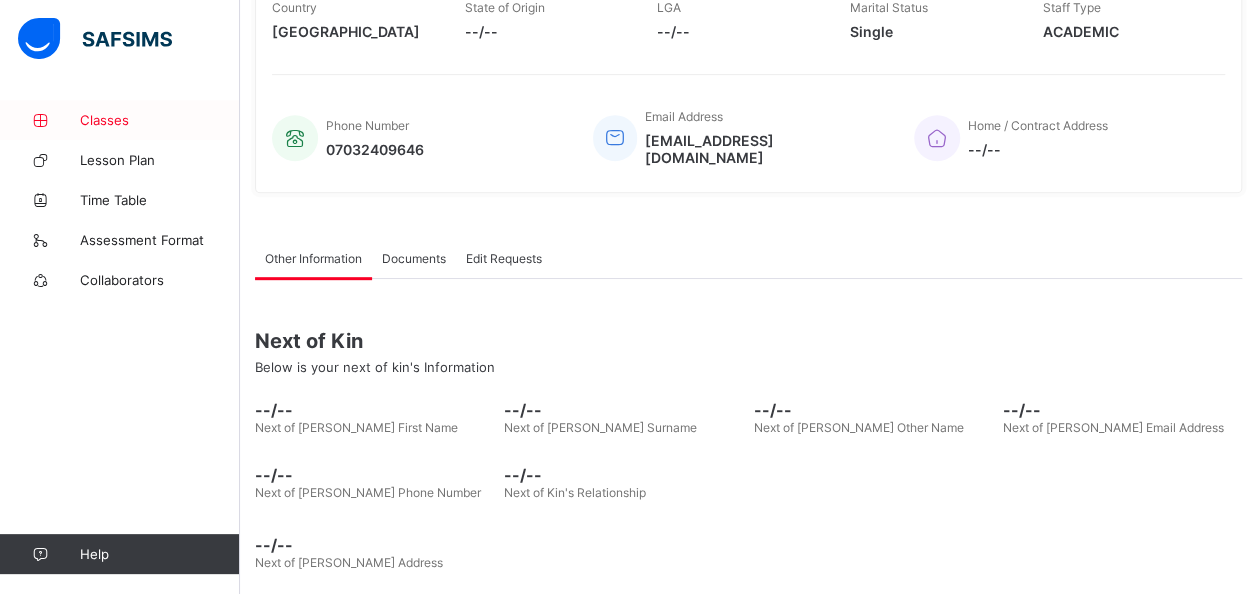 click on "Classes" at bounding box center [160, 120] 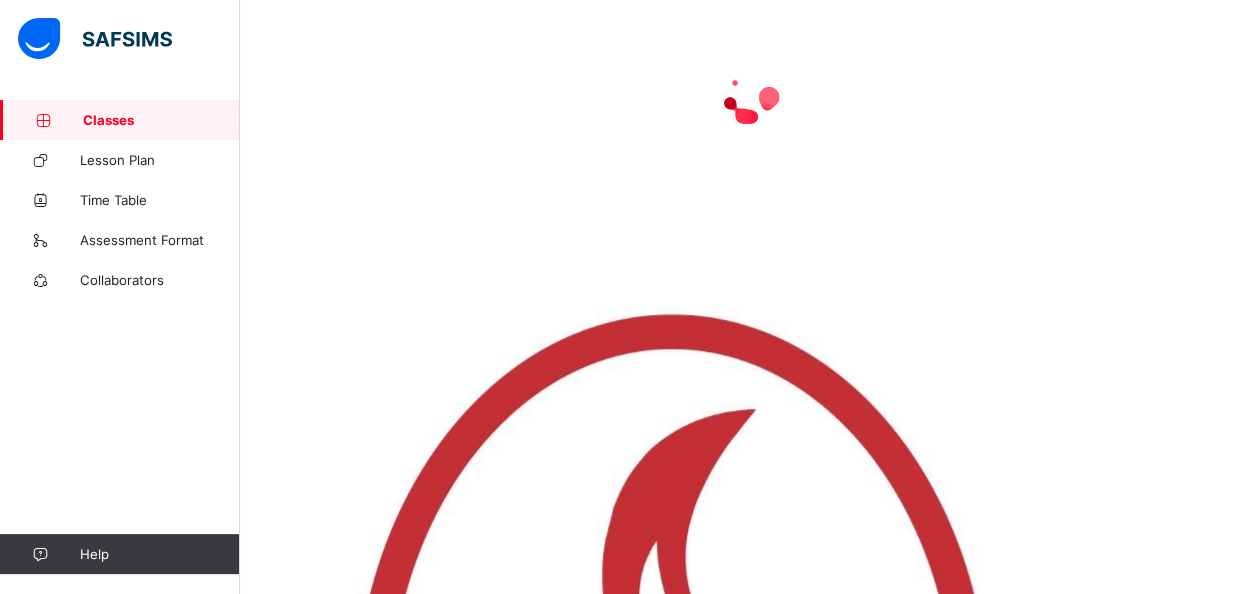 scroll, scrollTop: 0, scrollLeft: 0, axis: both 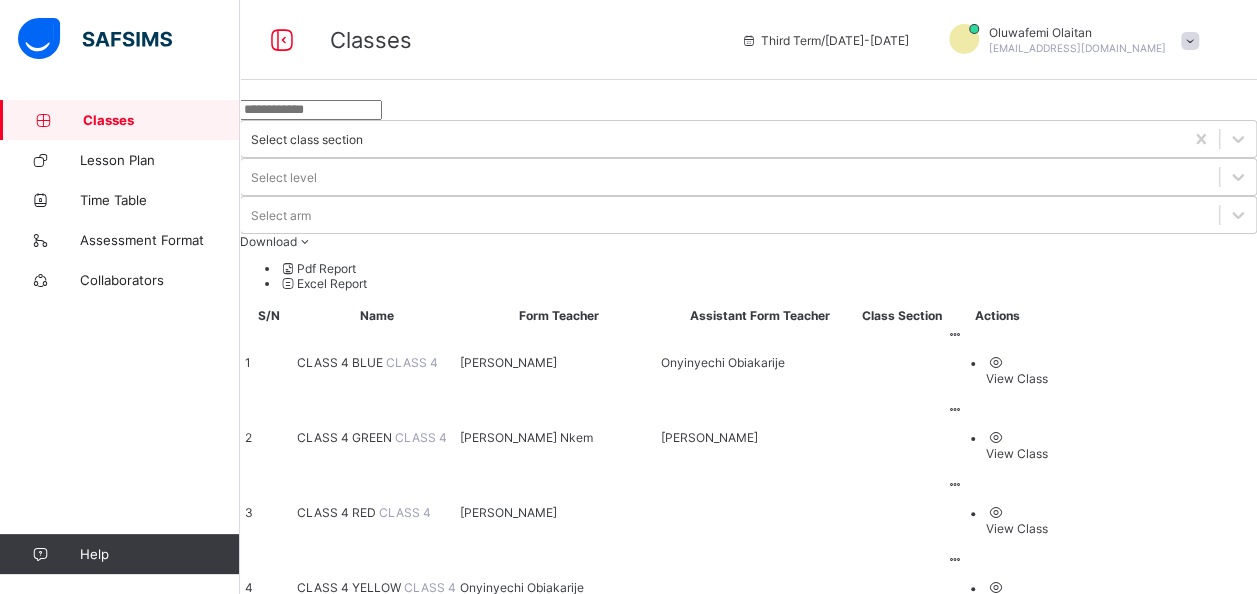 click on "Classes" at bounding box center [161, 120] 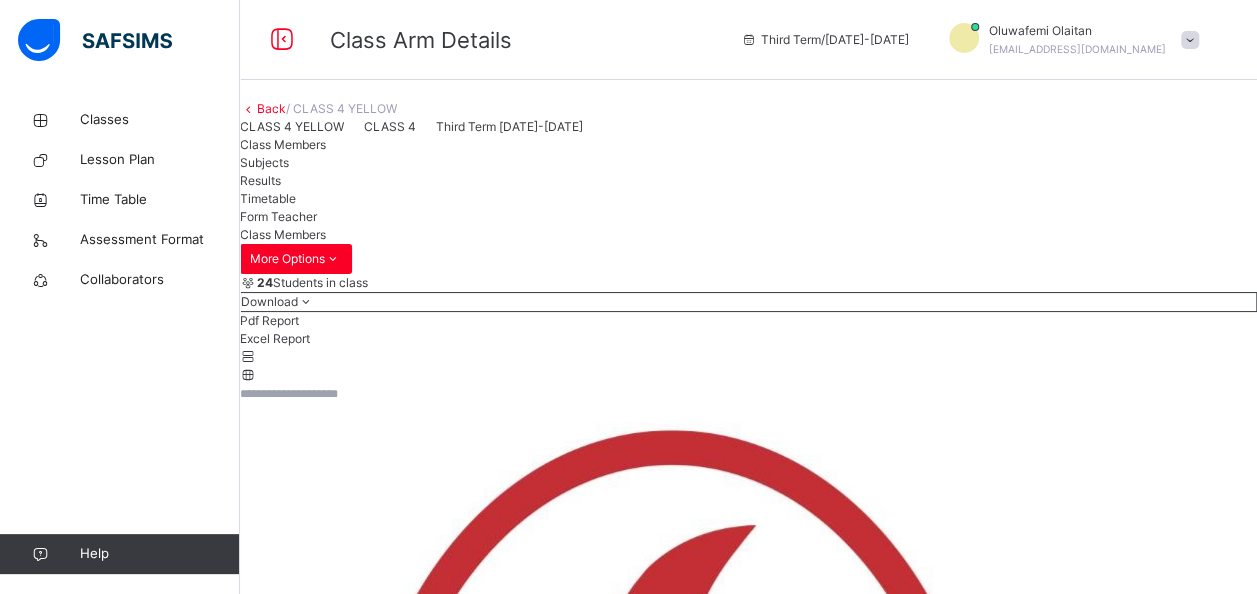 click on "Subjects" at bounding box center (264, 162) 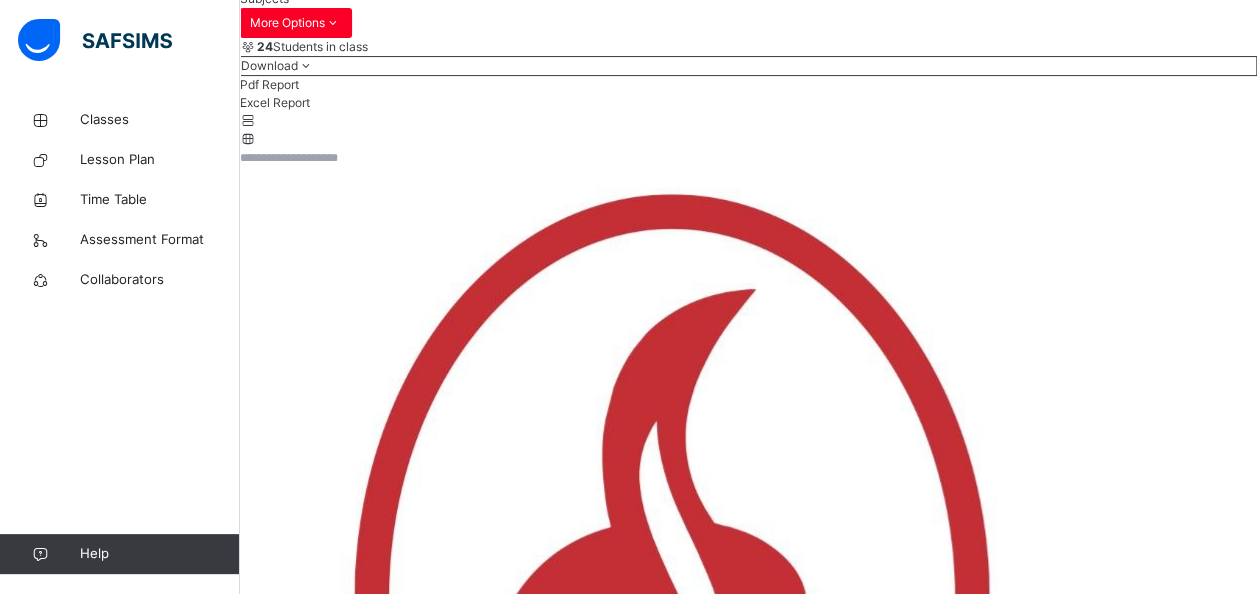 scroll, scrollTop: 360, scrollLeft: 0, axis: vertical 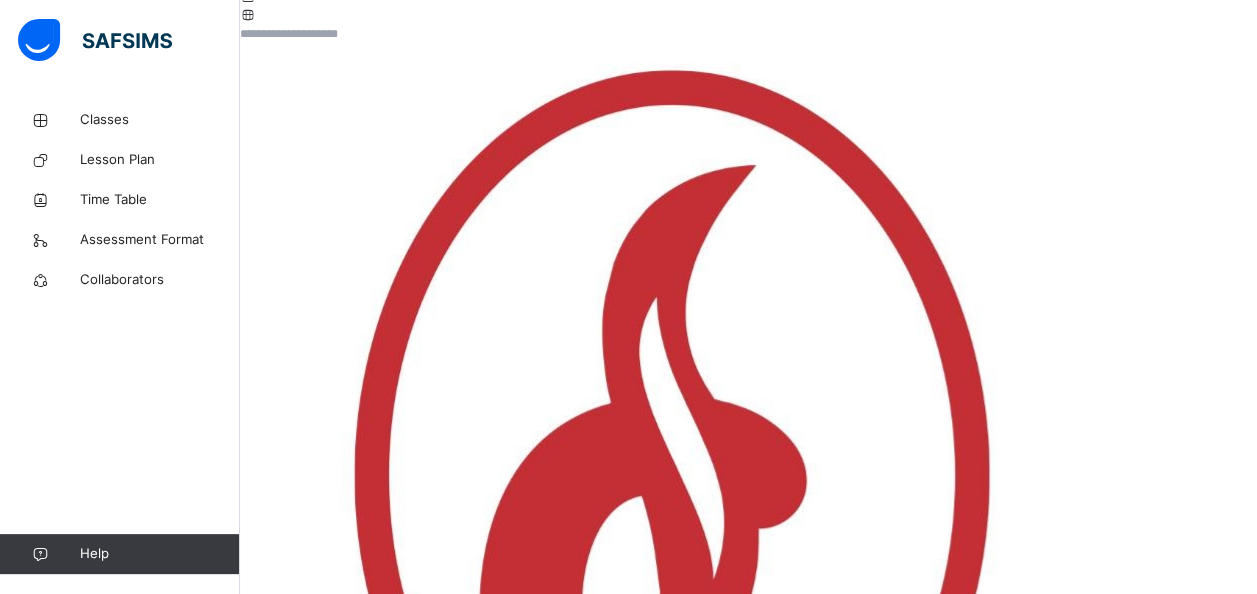 click on "Assess Students" at bounding box center [1195, 4107] 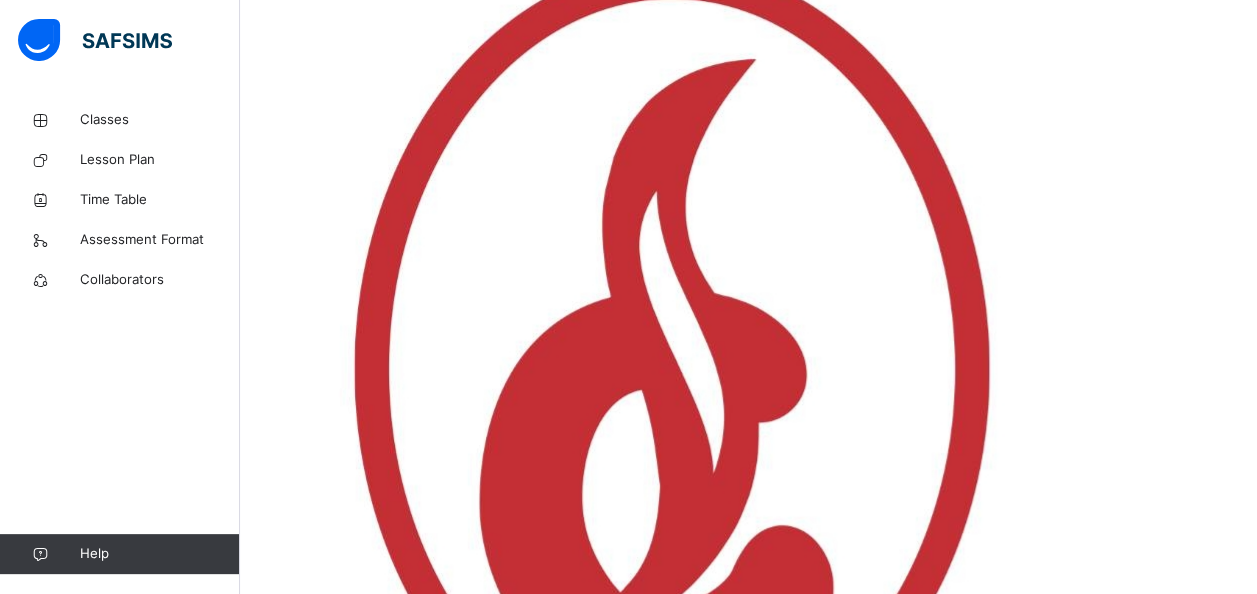 scroll, scrollTop: 520, scrollLeft: 0, axis: vertical 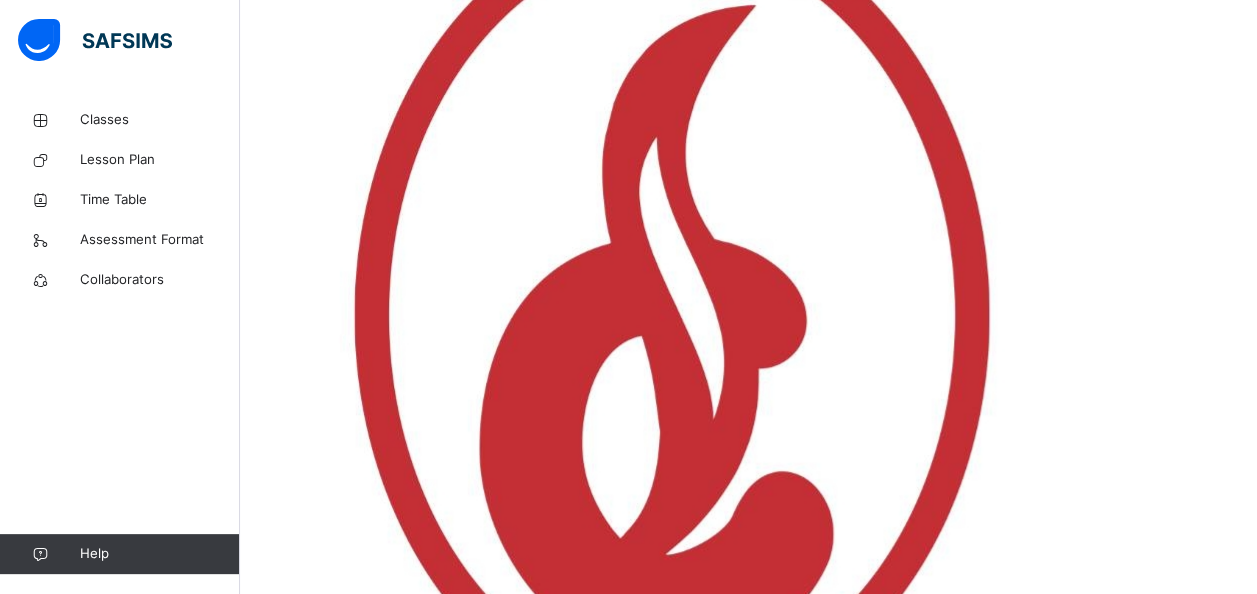 click on "Students" at bounding box center (325, 6231) 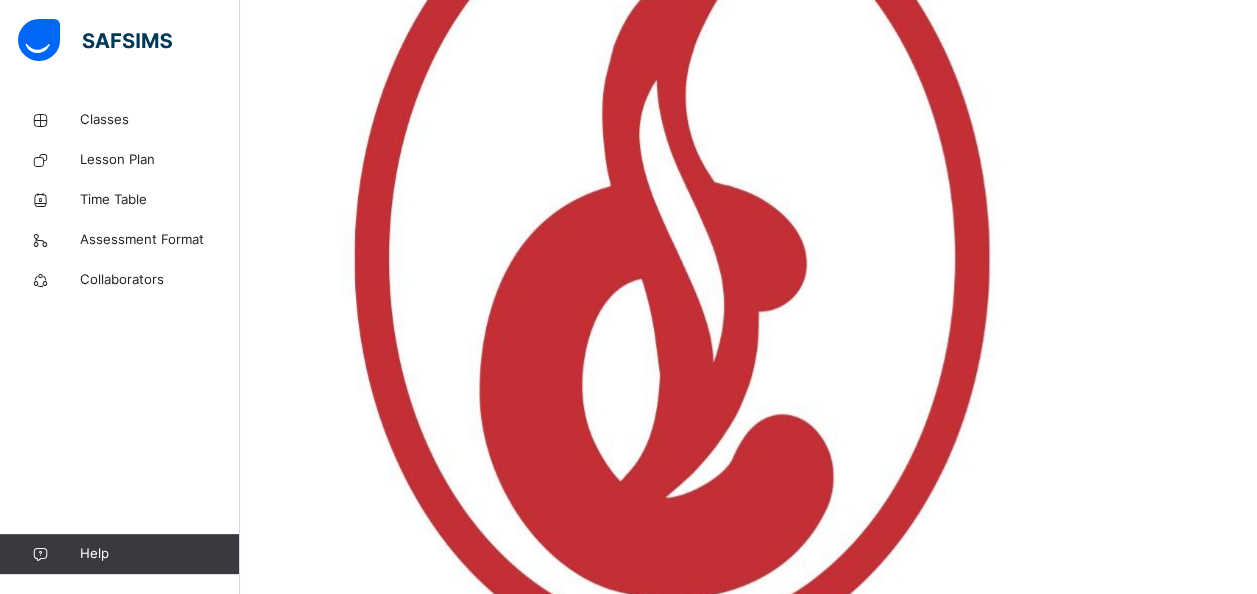 scroll, scrollTop: 760, scrollLeft: 0, axis: vertical 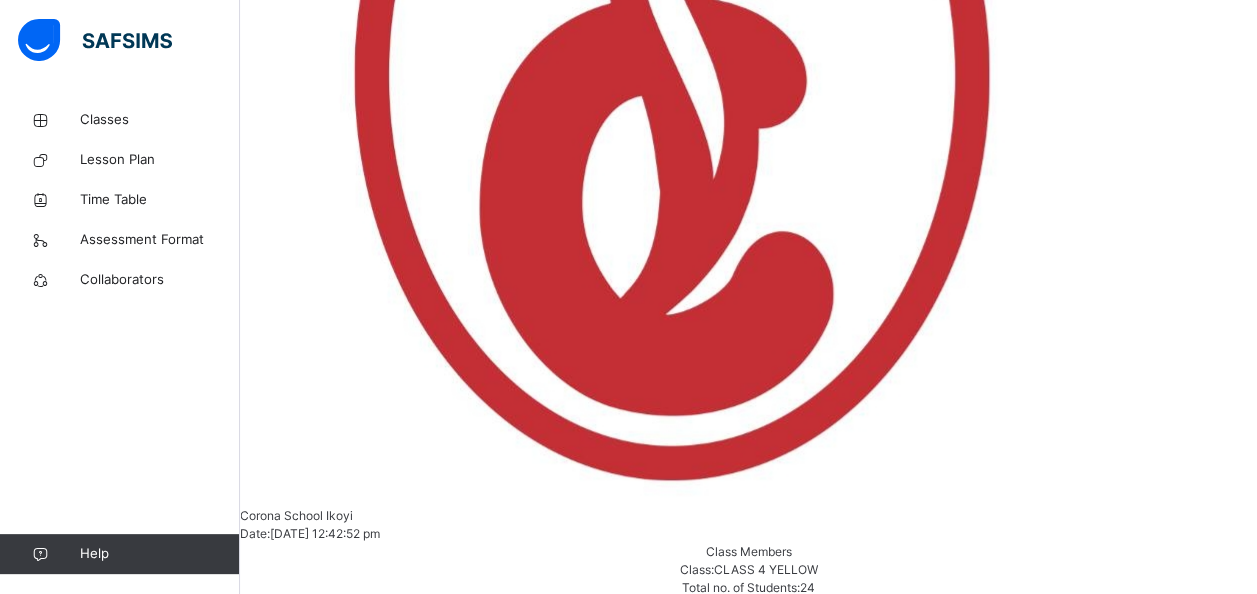 click at bounding box center (1752, 6015) 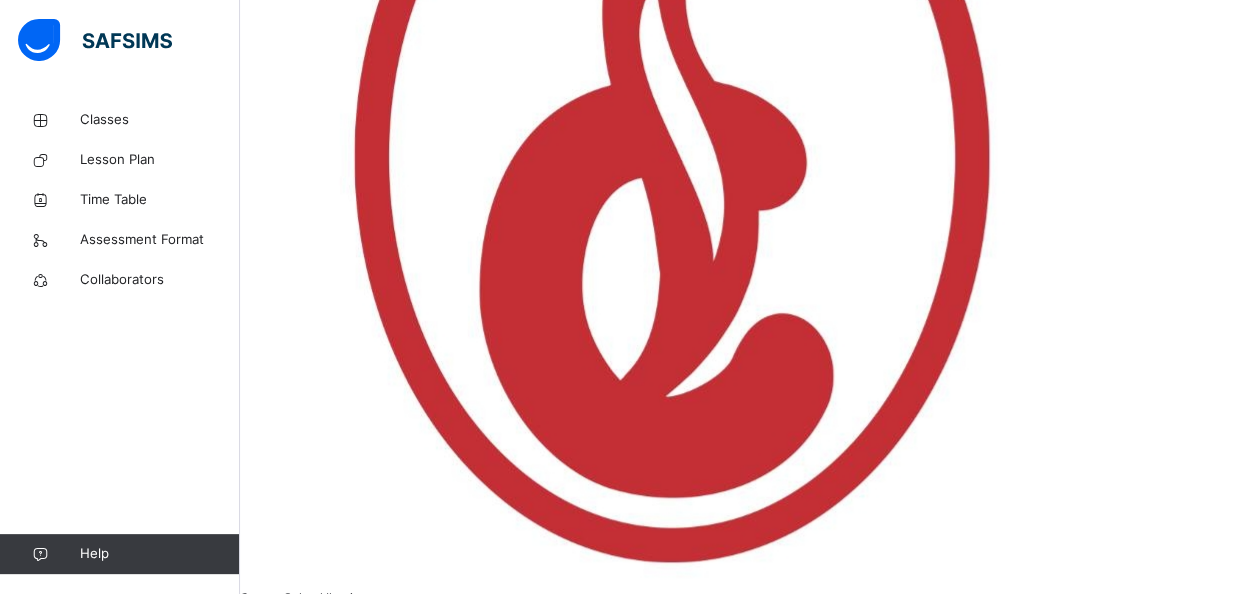 scroll, scrollTop: 0, scrollLeft: 0, axis: both 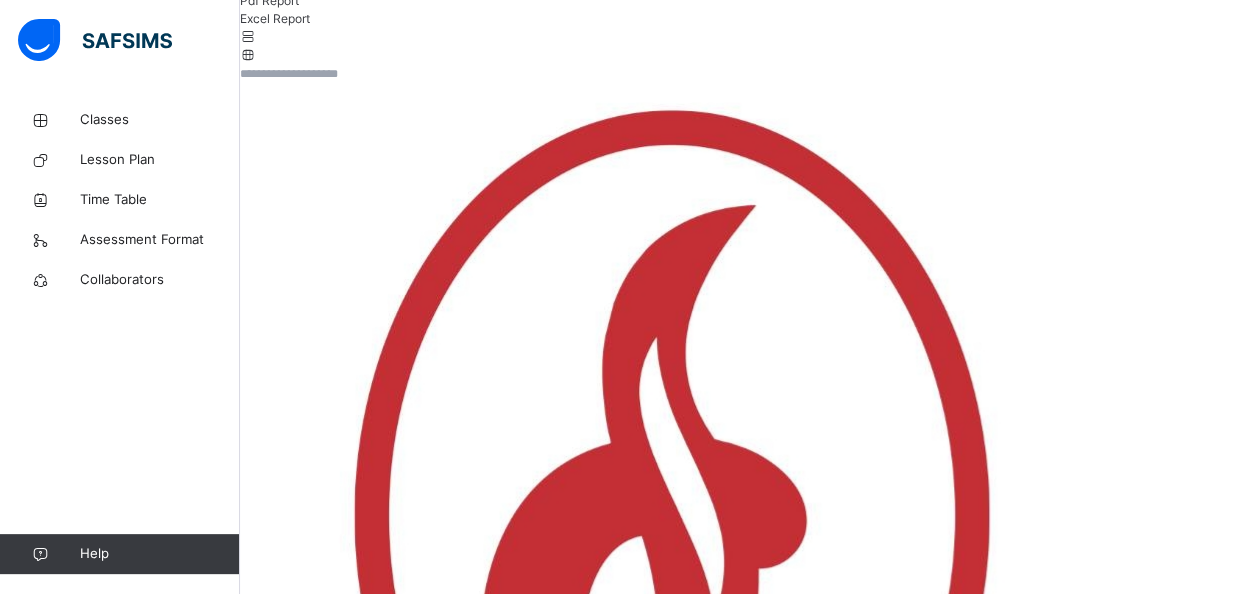click on "×" at bounding box center [748, 5091] 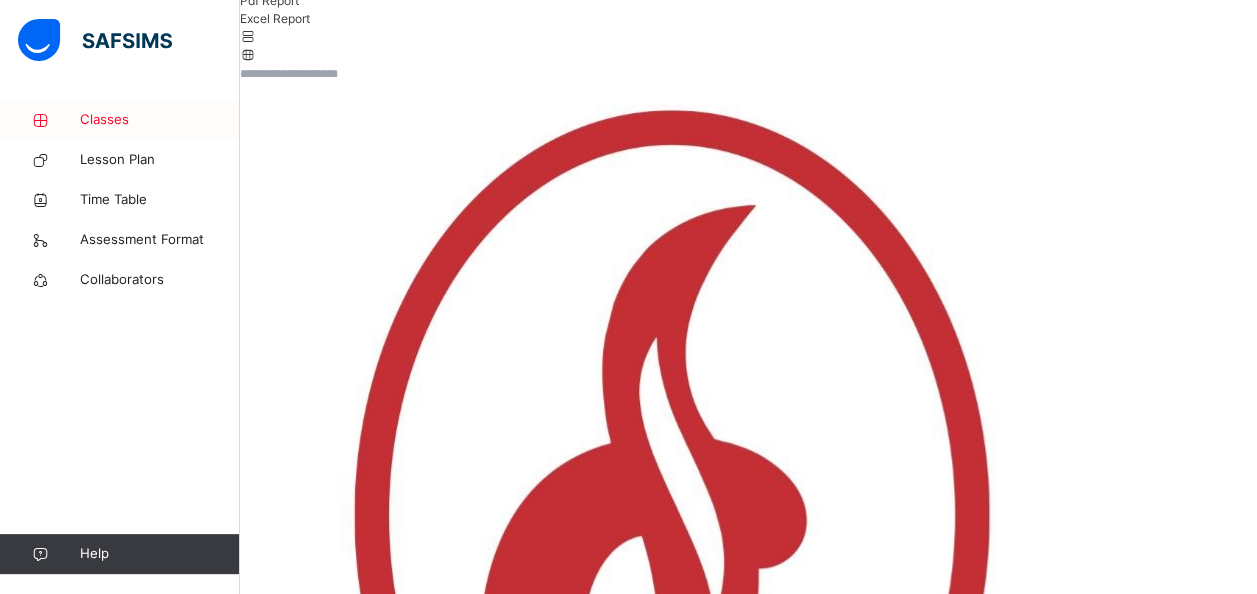 click on "Classes" at bounding box center [120, 120] 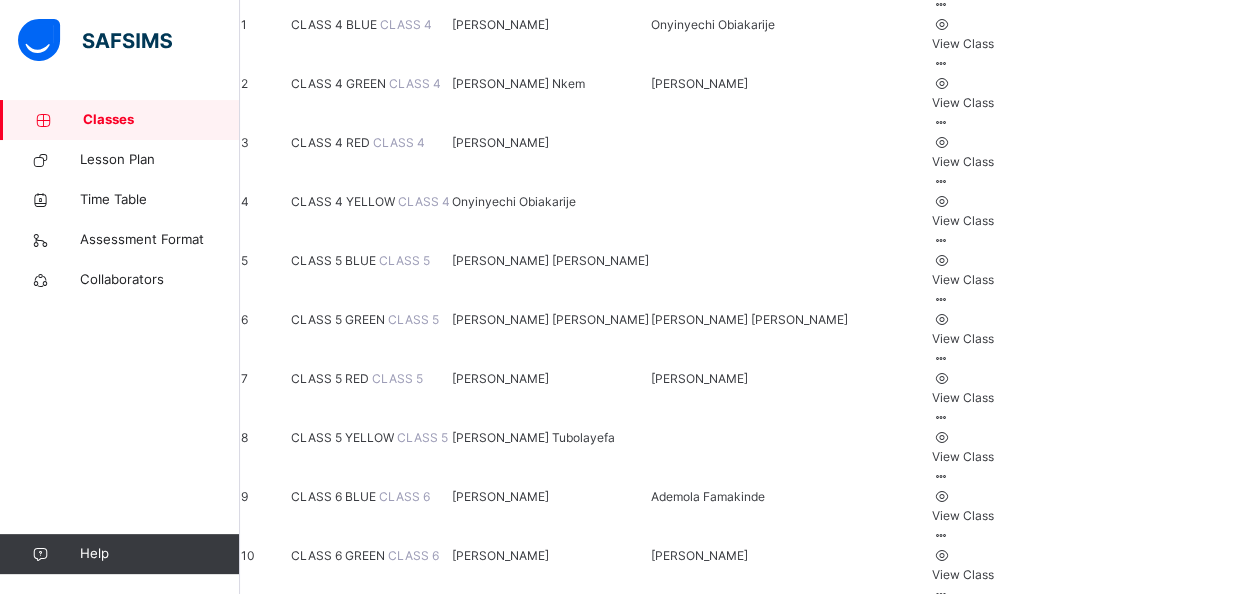 scroll, scrollTop: 360, scrollLeft: 0, axis: vertical 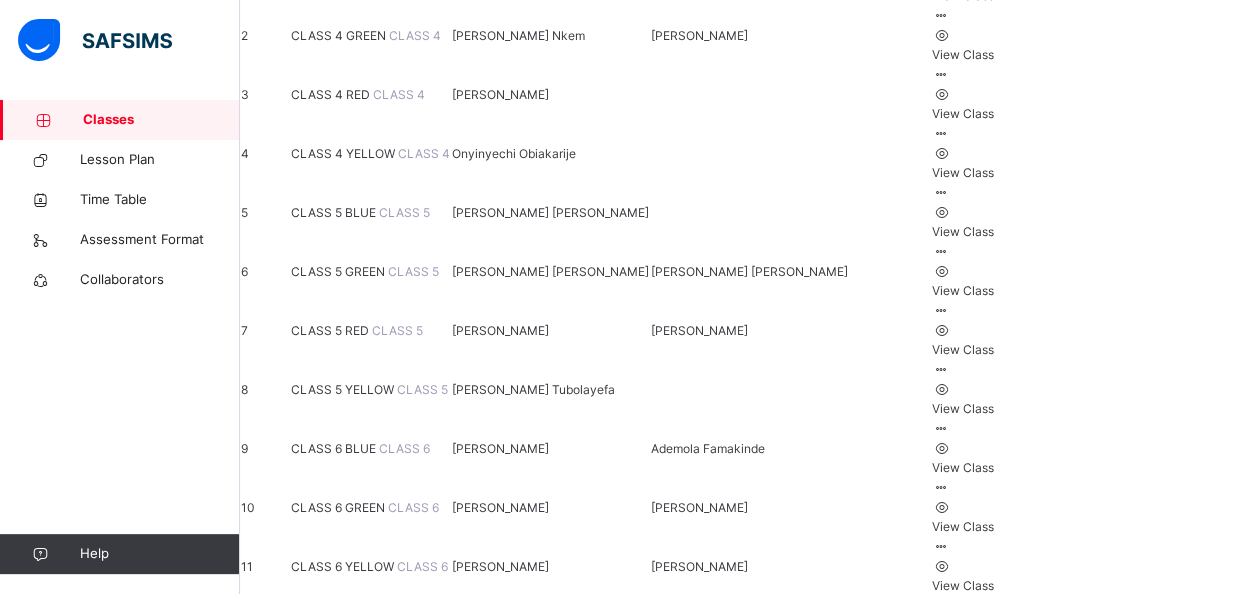click on "CLASS 5   BLUE" at bounding box center [335, 212] 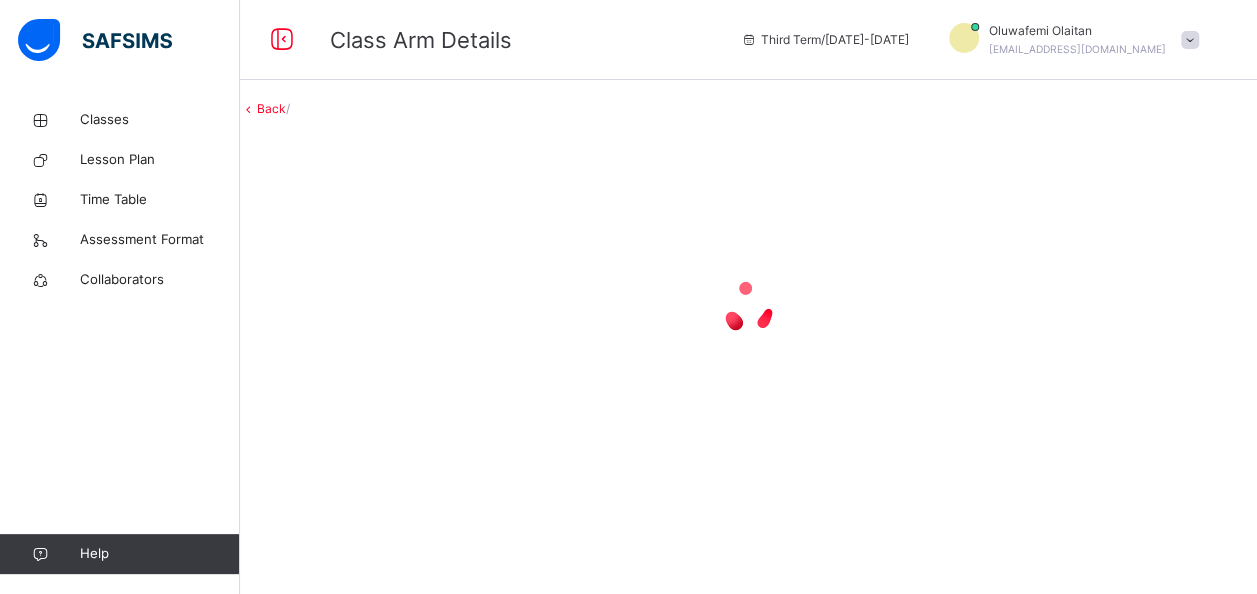 scroll, scrollTop: 0, scrollLeft: 0, axis: both 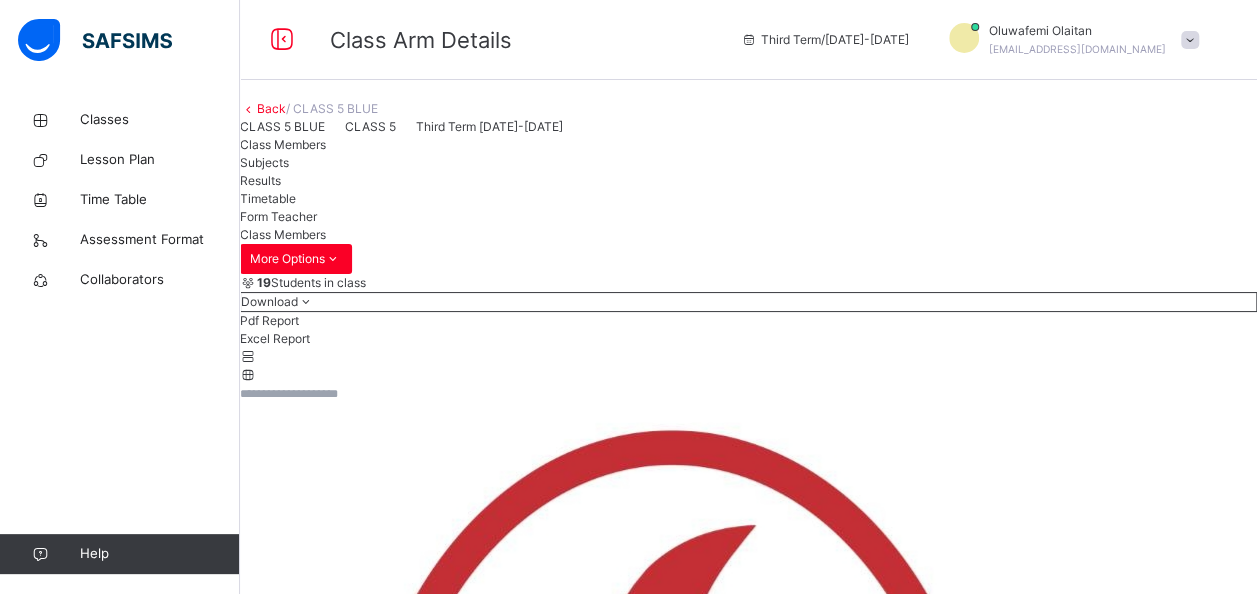 click on "Subjects" at bounding box center (264, 162) 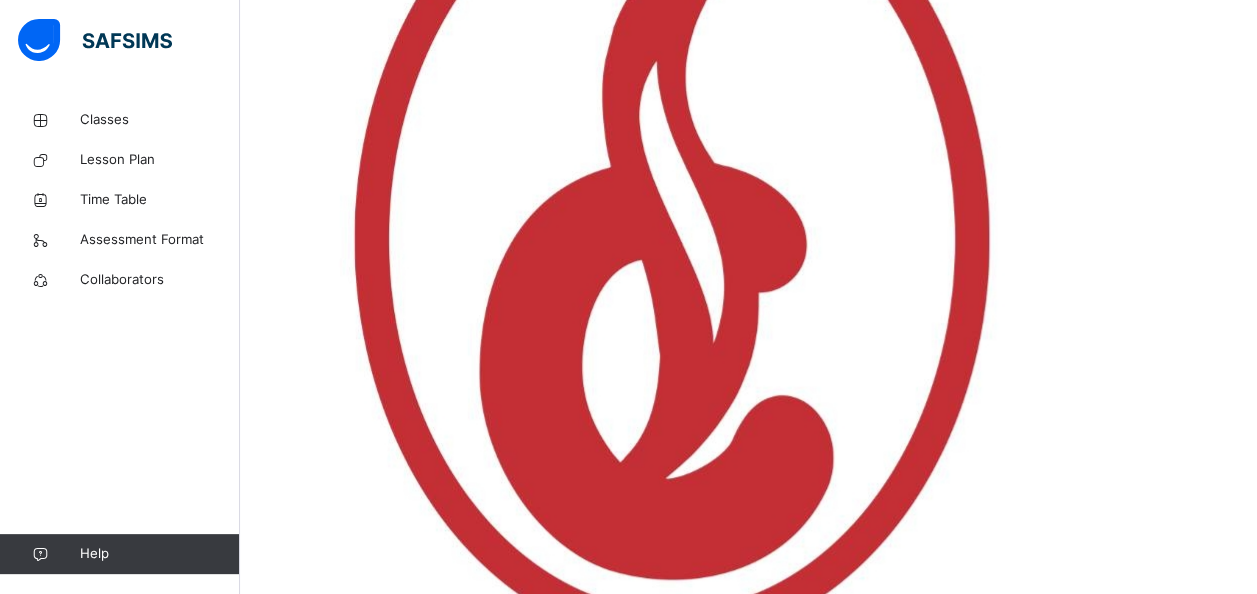 scroll, scrollTop: 800, scrollLeft: 0, axis: vertical 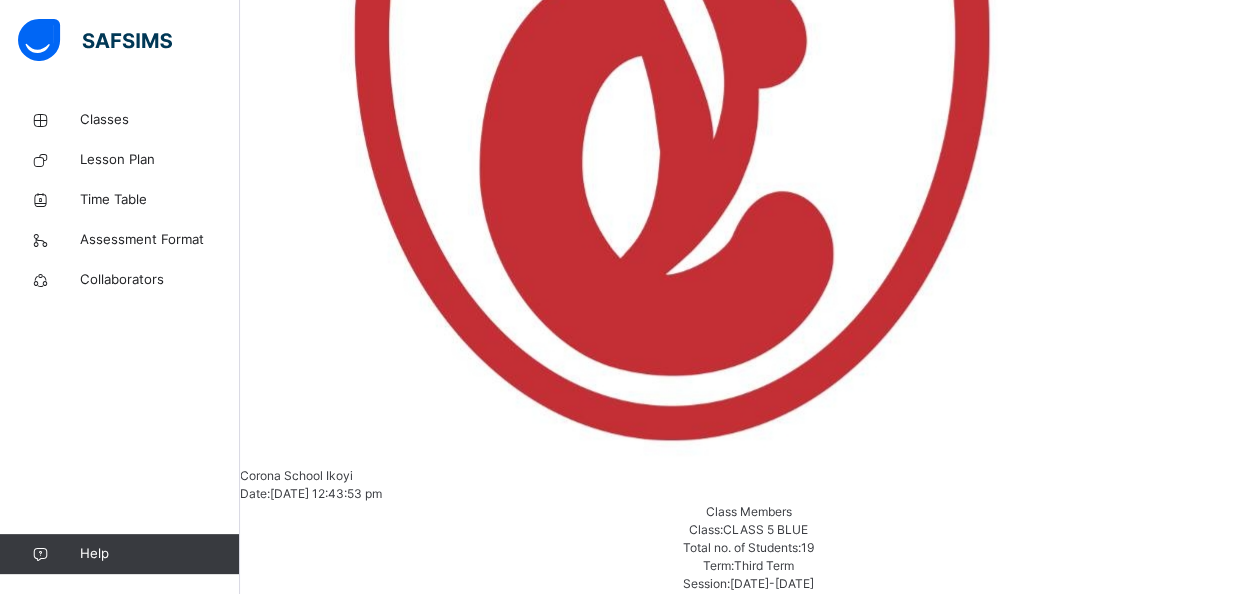 click on "Assess Students" at bounding box center [1195, 3147] 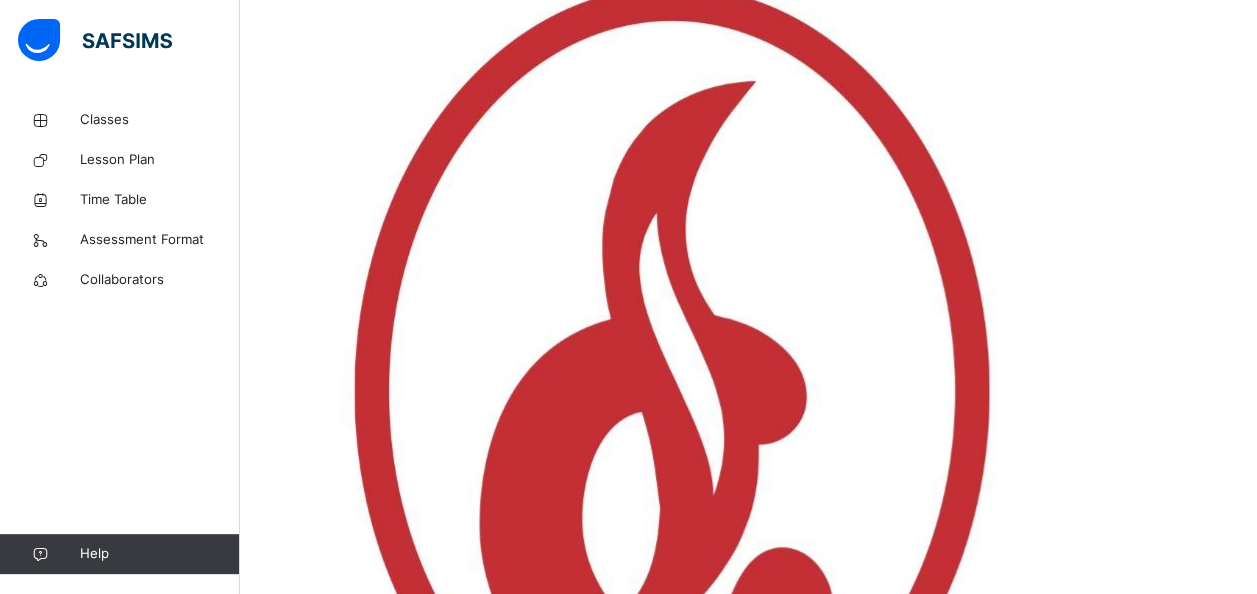 scroll, scrollTop: 440, scrollLeft: 0, axis: vertical 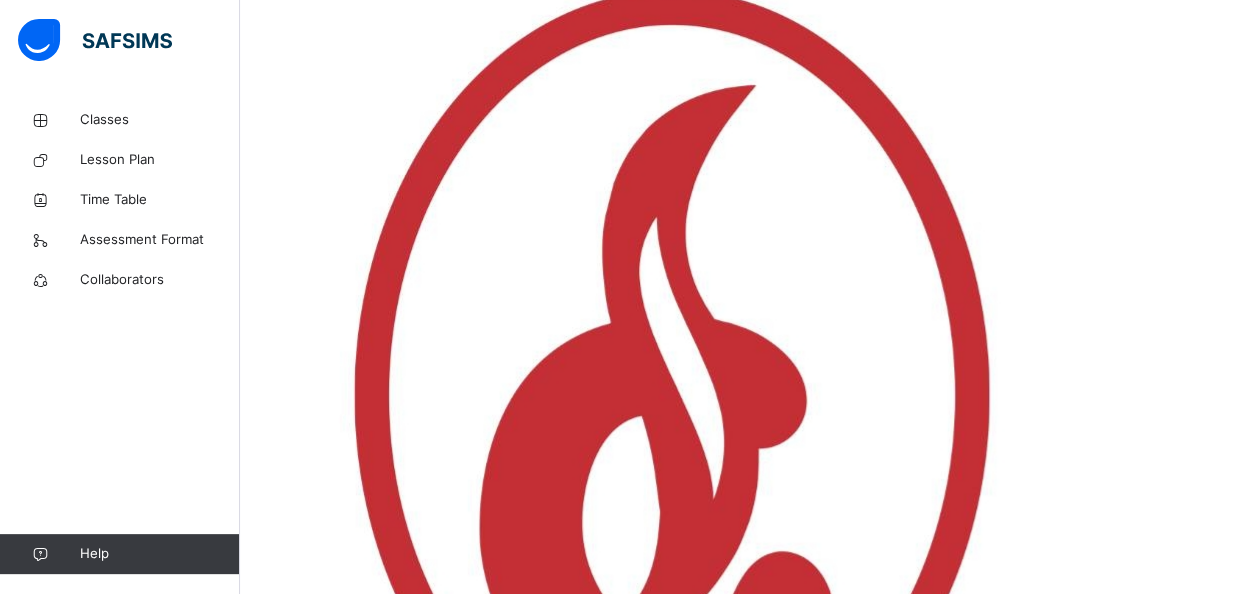 click on "RECORD BOOK × CLASS 5   BLUE :   PHE Online Actions  Download Empty Score Sheet  Upload/map score sheet Subject  PHE Corona School Ikoyi Date: [DATE] 12:44:00 pm Score Sheet Subject Trait Score Sheet Subject Trait Show Comments   Generate comment for all student   Save Entries Class Level:  CLASS 5   BLUE Subject:  PHE Session:  2024/2025 Session Session:  Third Term Students CA EXAM  TOTAL /100 Comment CA TEST 1 CA TEST 2 CA TEST 3 CA TEST 4 CA TEST 5 TOTAL / 50 EXAM  TOTAL / 50  [PERSON_NAME]  CST06424  [PERSON_NAME]  CST06424 0.00 0.00 0.00 Generate comment 0 / 250   ×   Subject Teacher’s Comment Generate and see in full the comment developed by the AI with an option to regenerate the comment [PERSON_NAME]-[PERSON_NAME]    CST06424   Total 0.00  / 100.00 [PERSON_NAME] Bot   Regenerate     Use this comment    EHIMHEN  [PERSON_NAME] CST06075  EHIMHEN  [PERSON_NAME] CST06075 0.00 0.00 0.00 Generate comment 0 / 250   ×   Subject Teacher’s Comment [PERSON_NAME]  [PERSON_NAME]   CST06075   Total 0.00  / 100.00 [PERSON_NAME] Bot" at bounding box center [748, 5991] 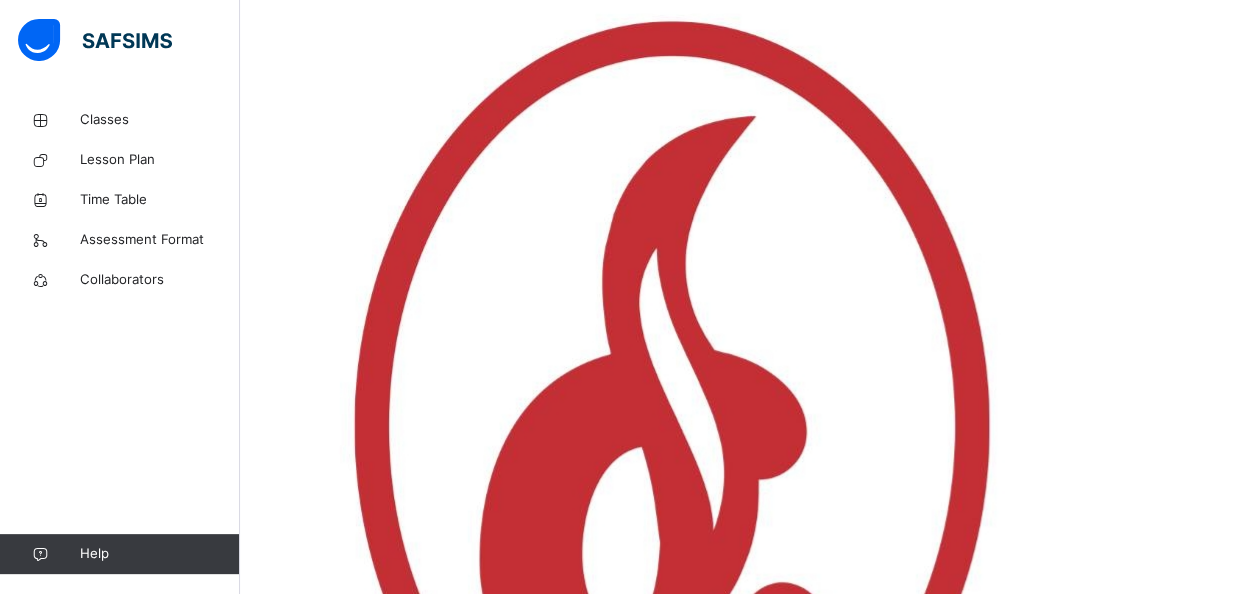 scroll, scrollTop: 240, scrollLeft: 0, axis: vertical 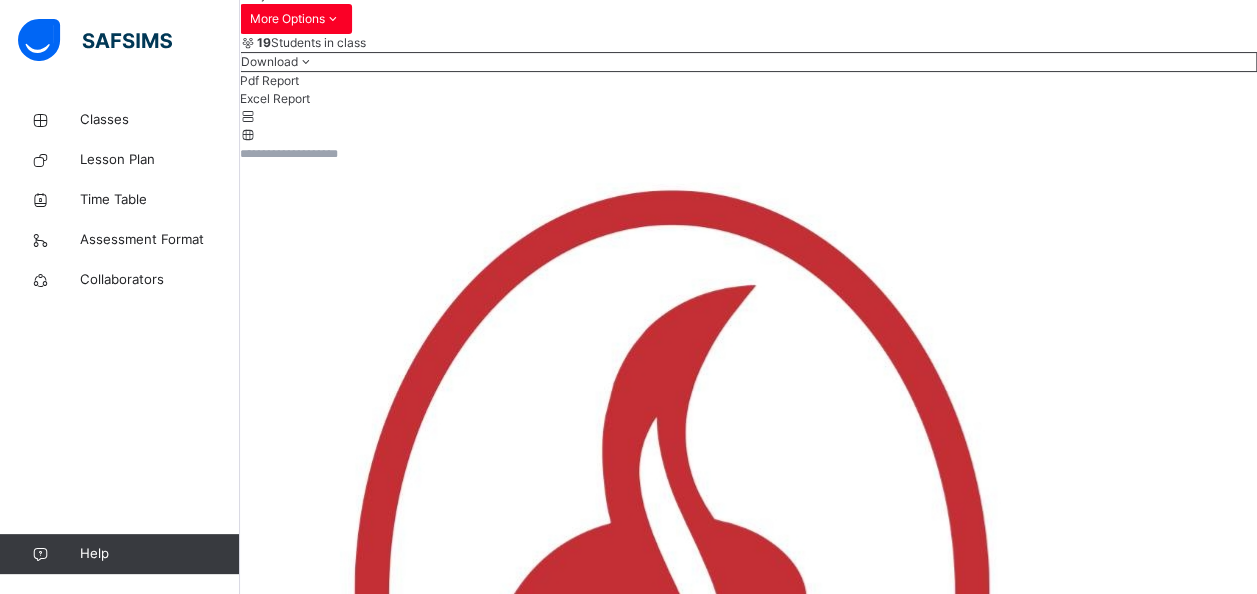 click on "Students" at bounding box center (325, 5991) 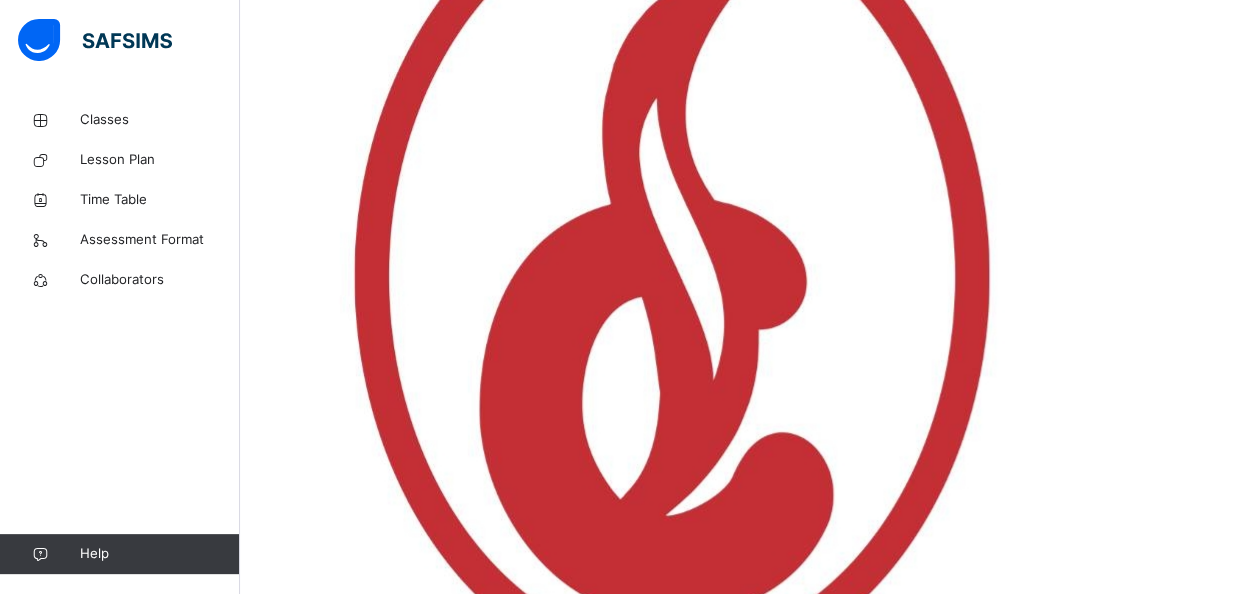 scroll, scrollTop: 720, scrollLeft: 0, axis: vertical 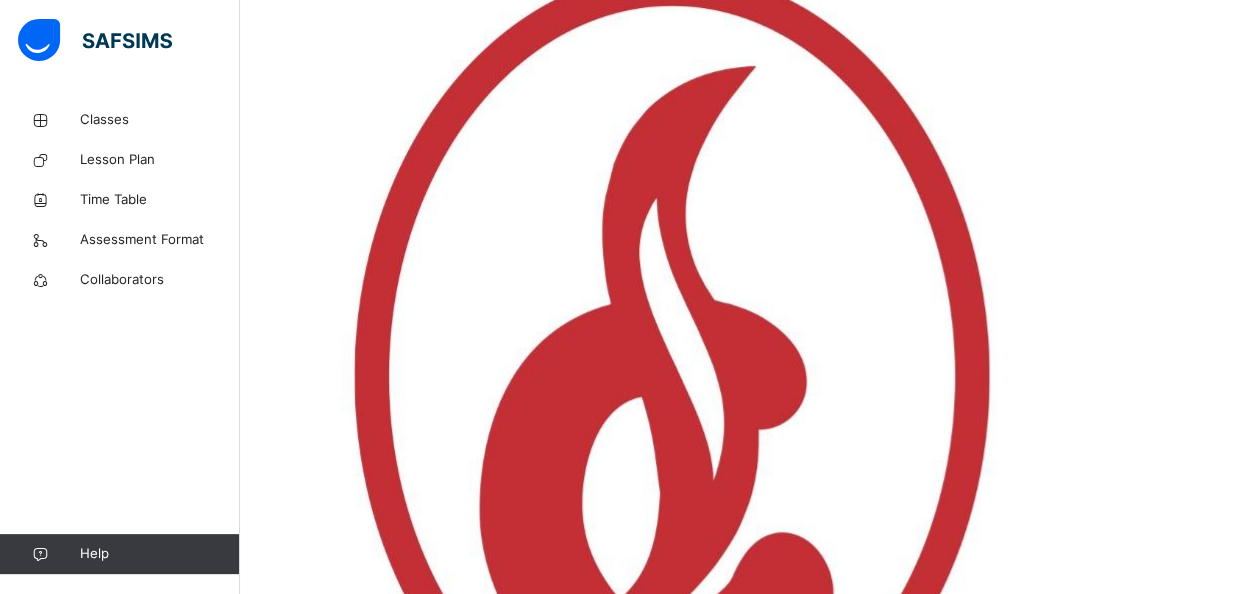 click on "MOFARAMOLUWA  ALADEJANA CST06247" at bounding box center [325, 6156] 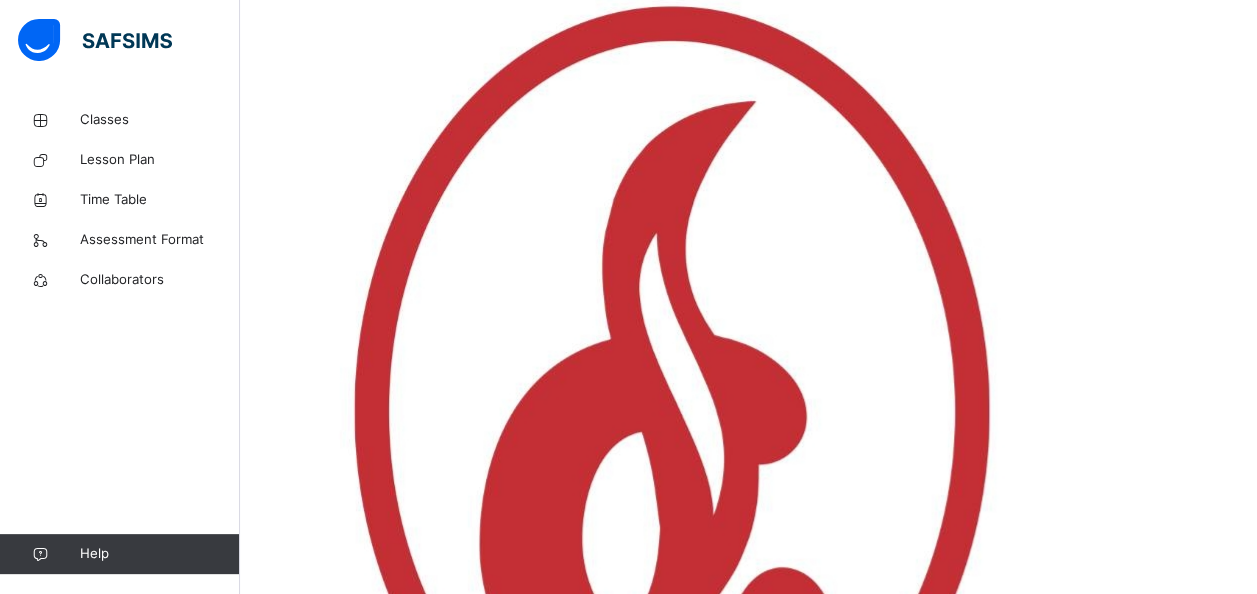 scroll, scrollTop: 294, scrollLeft: 0, axis: vertical 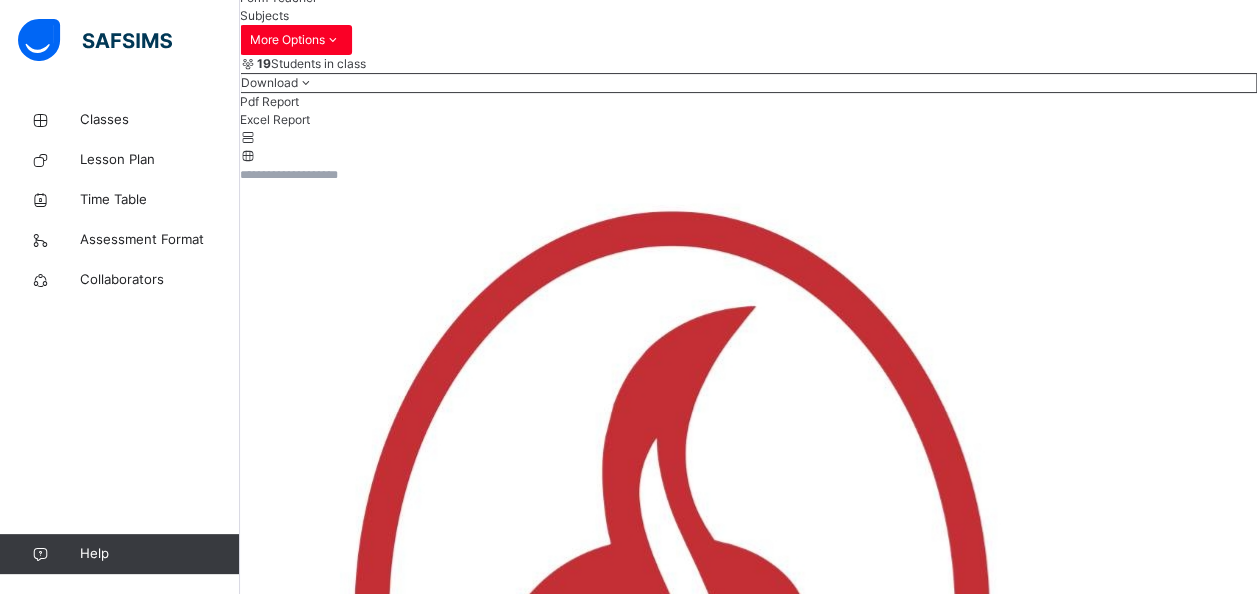 click at bounding box center (491, 6089) 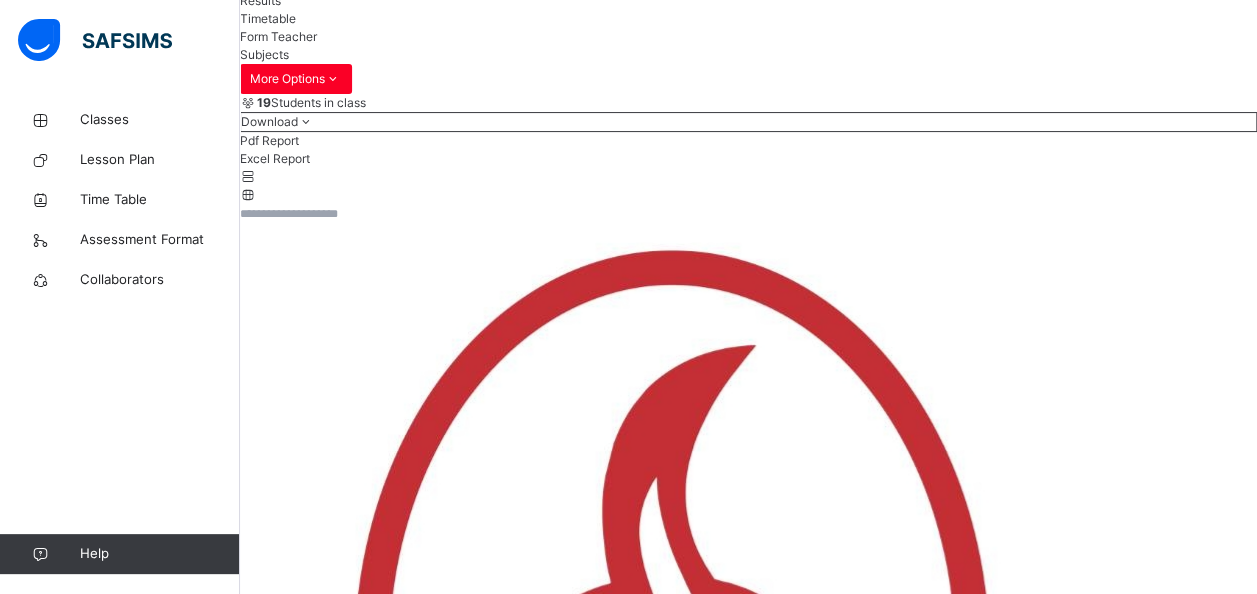 scroll, scrollTop: 179, scrollLeft: 0, axis: vertical 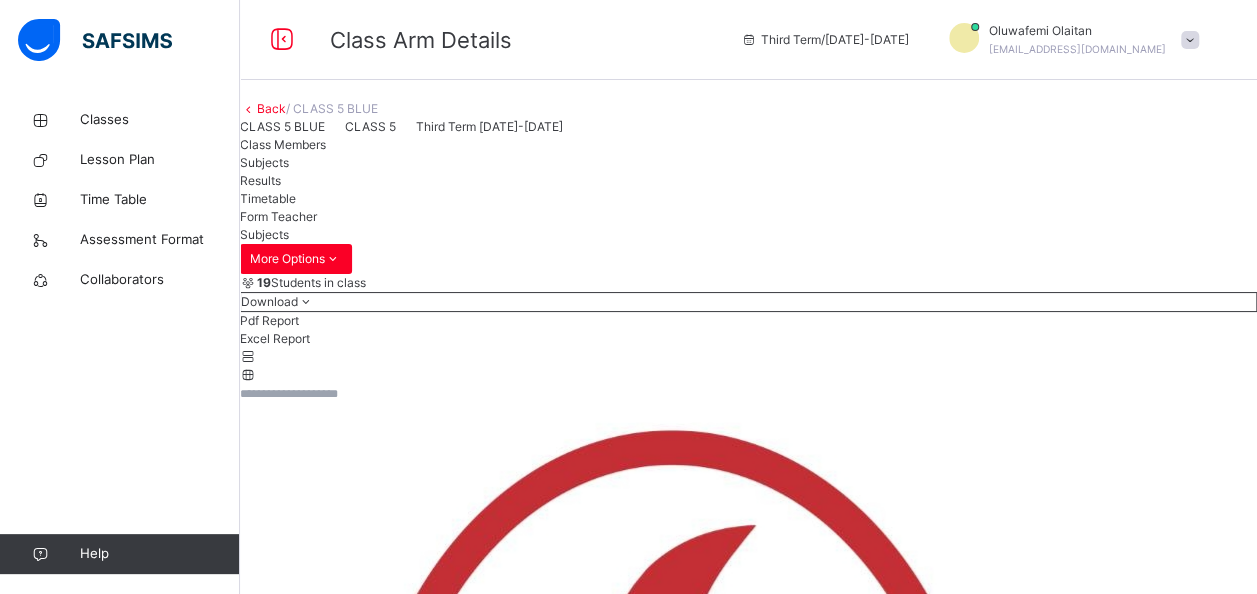 click at bounding box center [491, 6308] 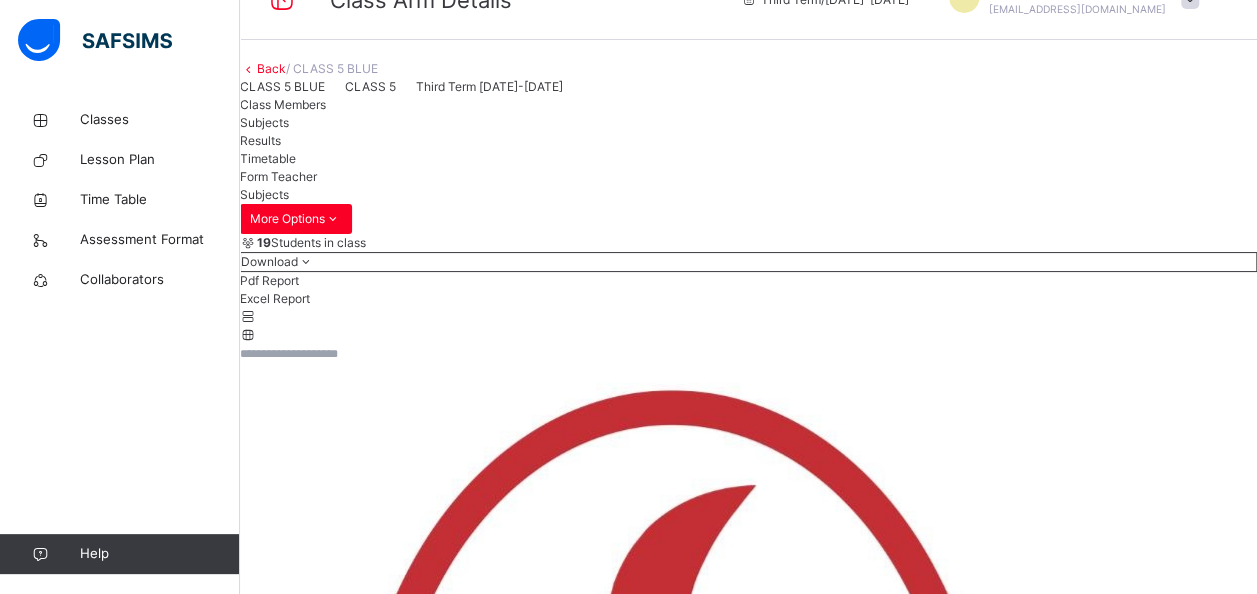 click at bounding box center (653, 8029) 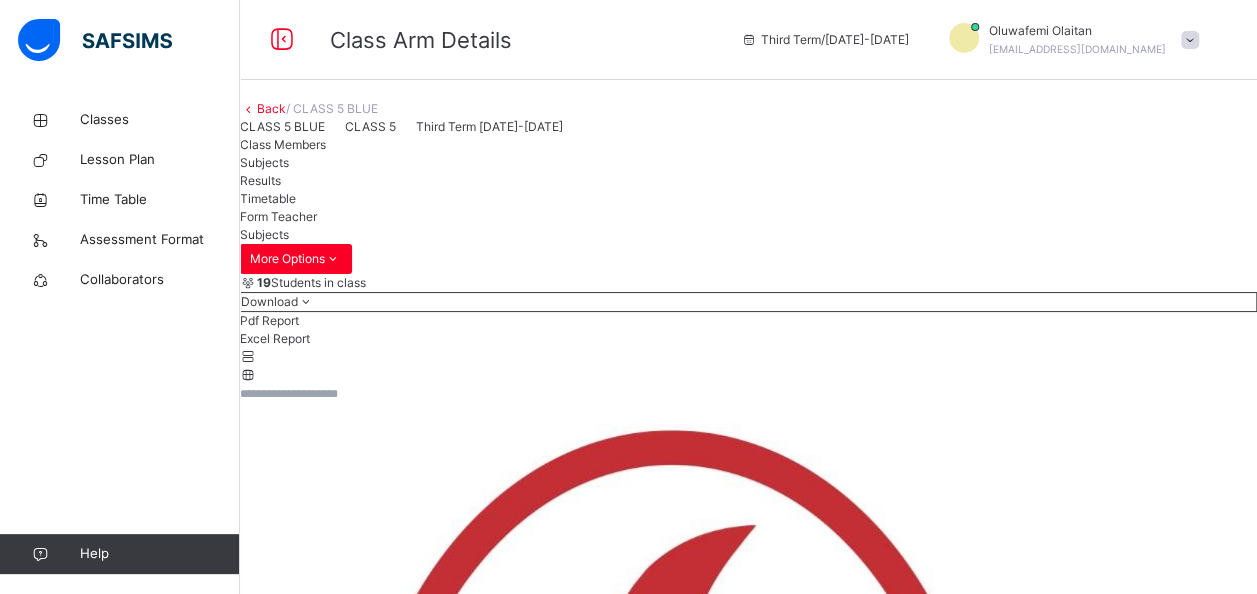 scroll, scrollTop: 0, scrollLeft: 0, axis: both 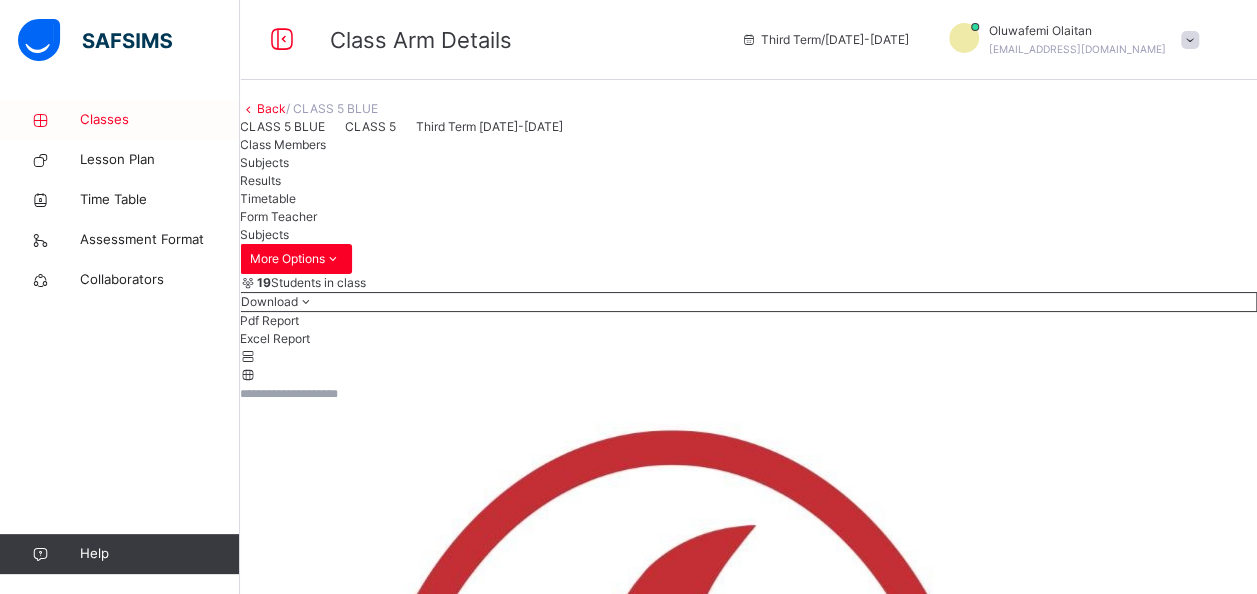 click on "Classes" at bounding box center (160, 120) 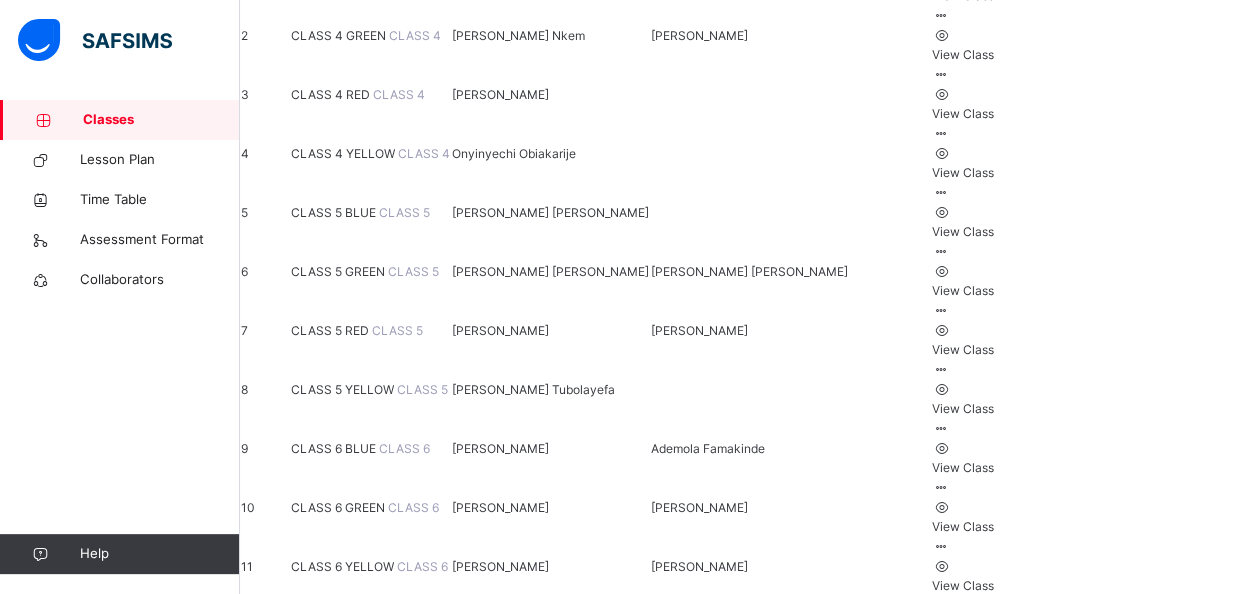 scroll, scrollTop: 360, scrollLeft: 0, axis: vertical 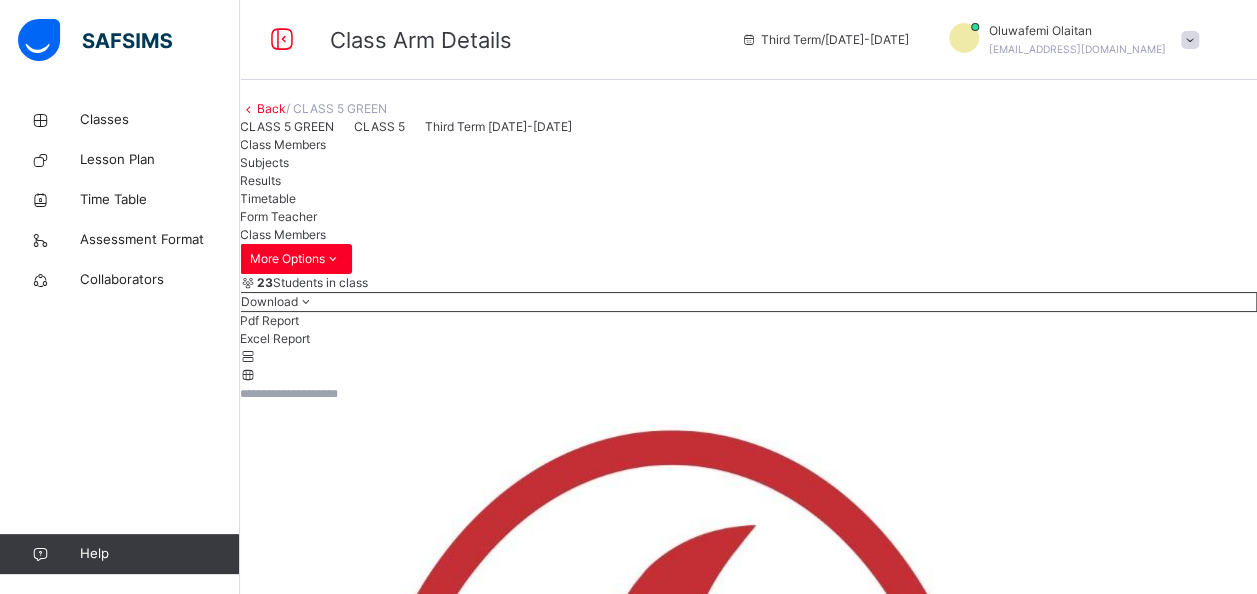 click on "Subjects" at bounding box center (264, 162) 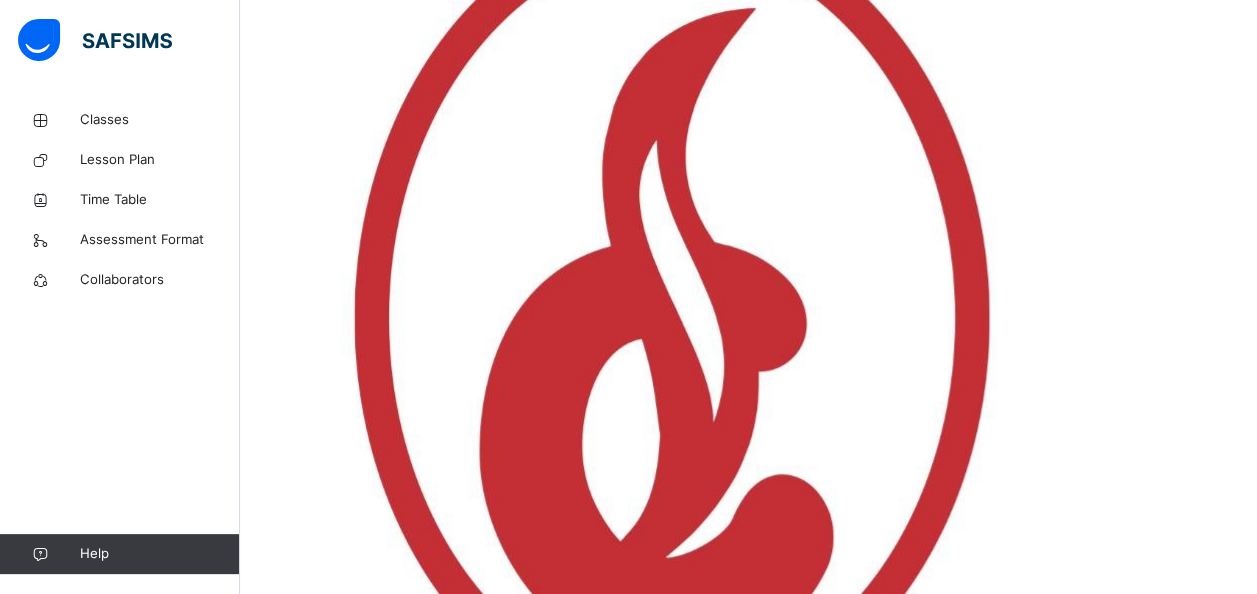 scroll, scrollTop: 520, scrollLeft: 0, axis: vertical 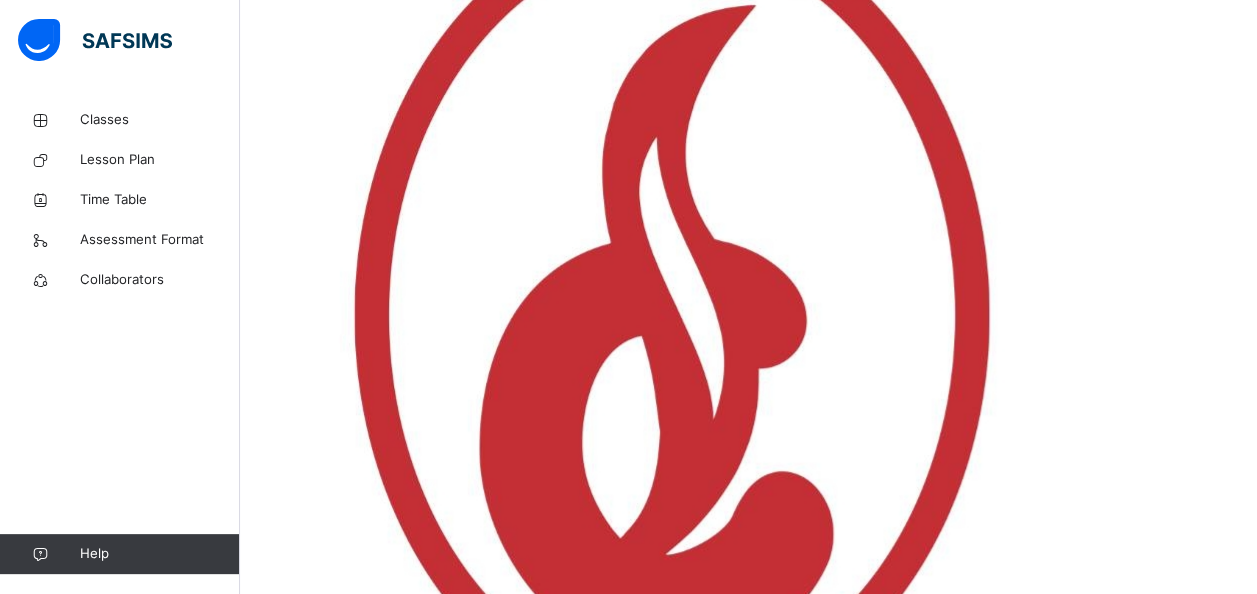click on "Assess Students" at bounding box center [1195, 3843] 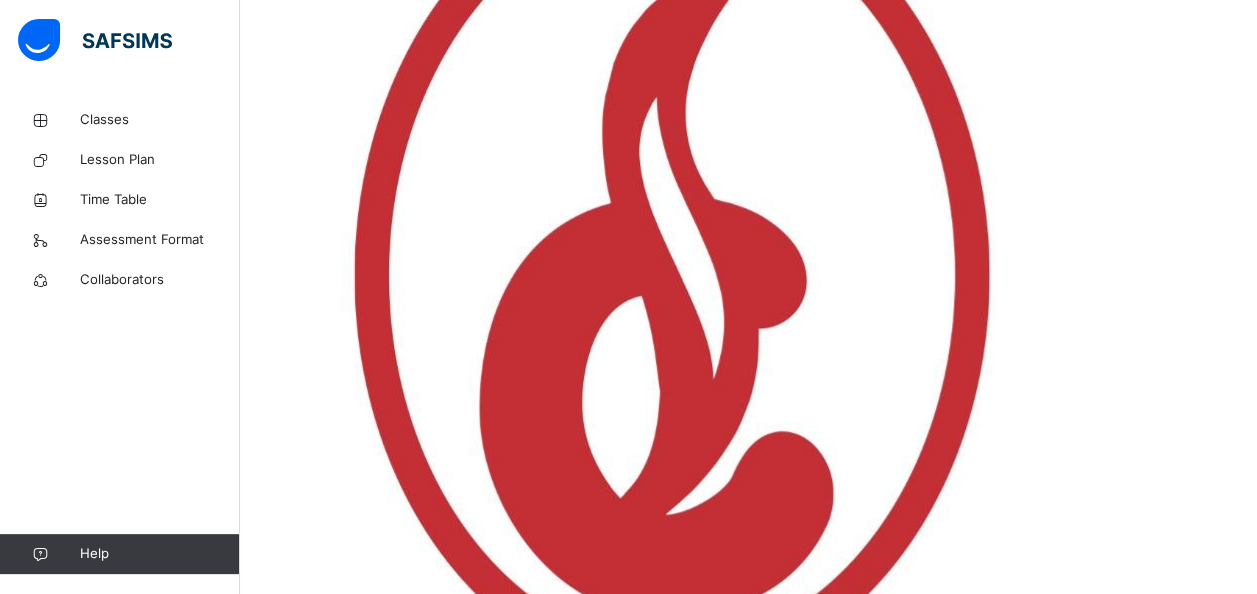 click at bounding box center [483, 6181] 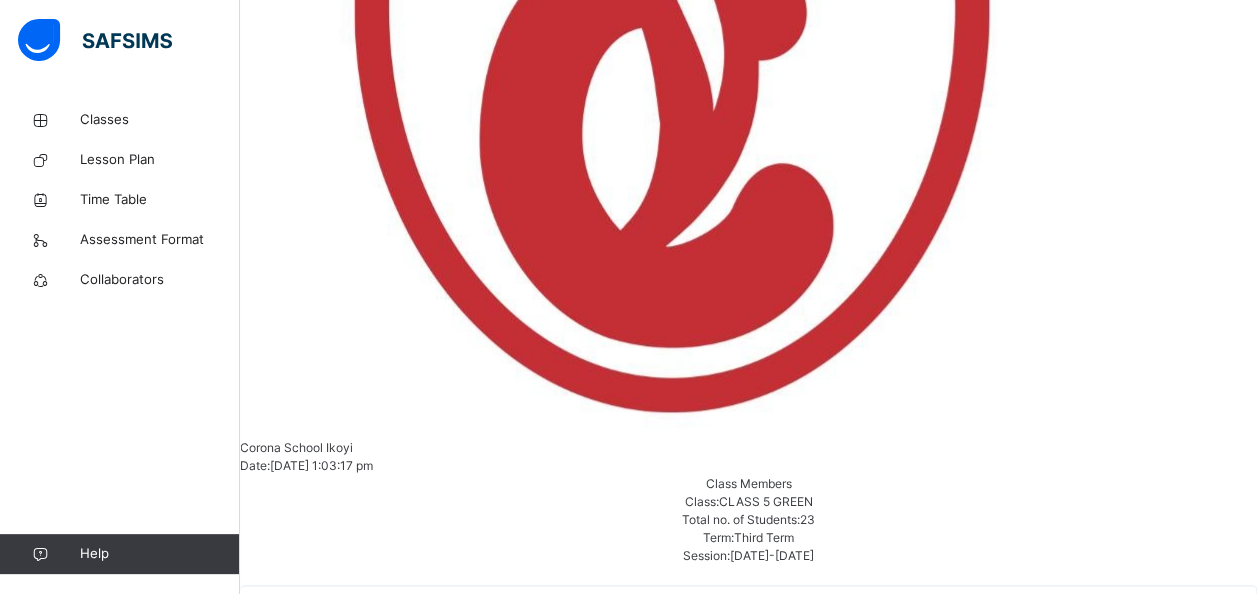 scroll, scrollTop: 960, scrollLeft: 0, axis: vertical 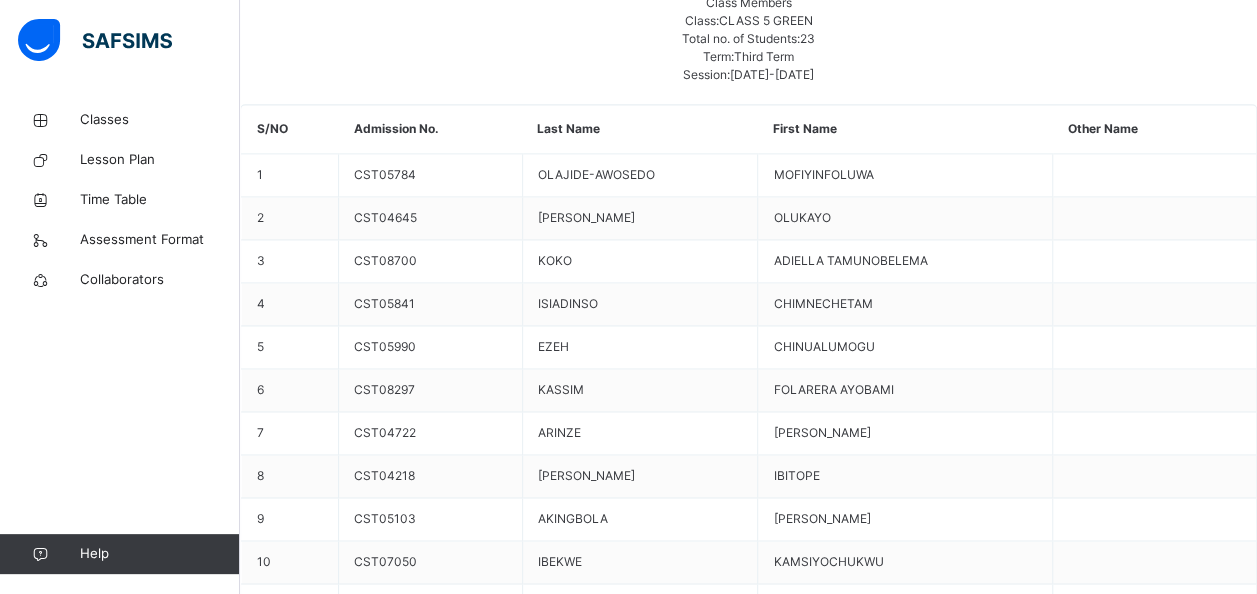 click on "Save Entries" at bounding box center (290, 5221) 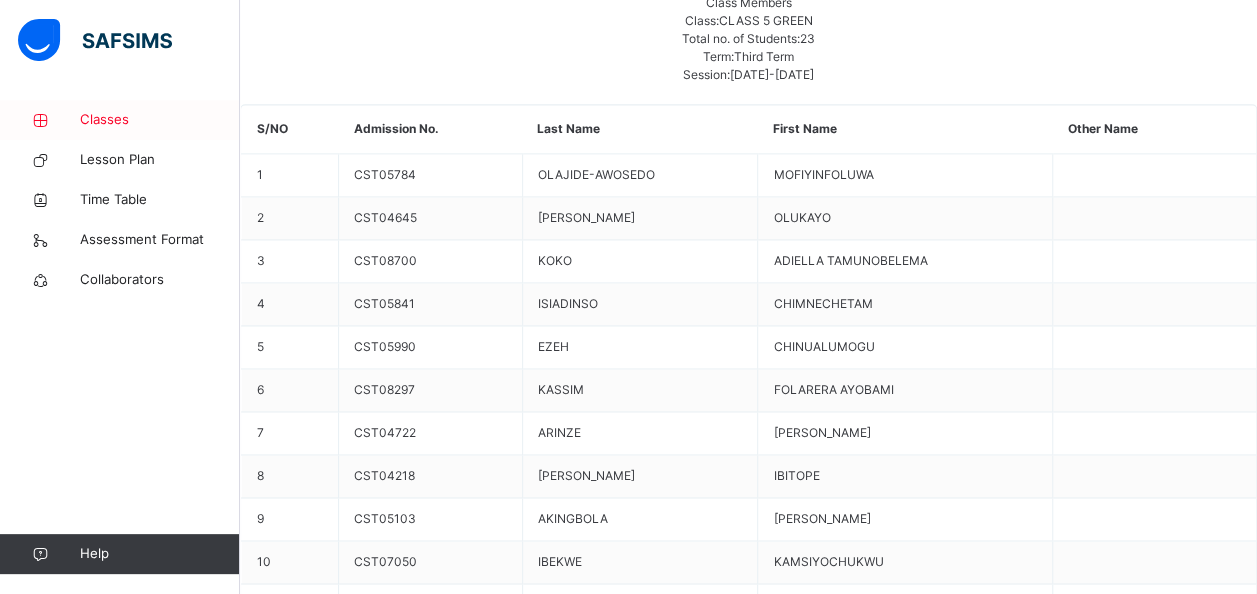 click on "Classes" at bounding box center (160, 120) 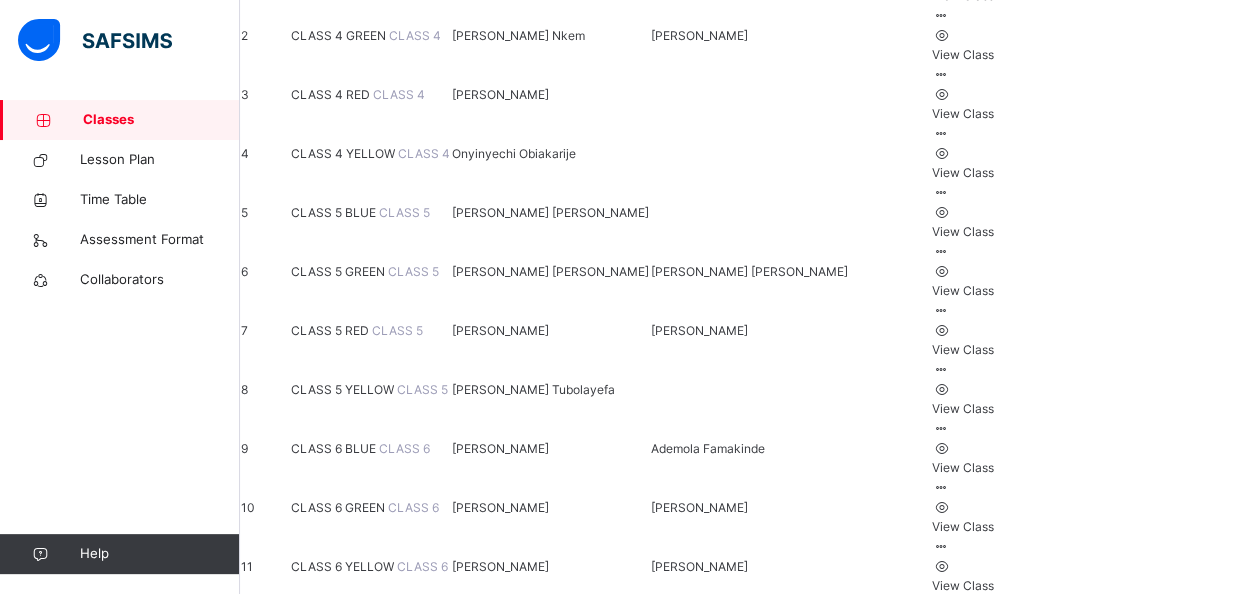 scroll, scrollTop: 360, scrollLeft: 0, axis: vertical 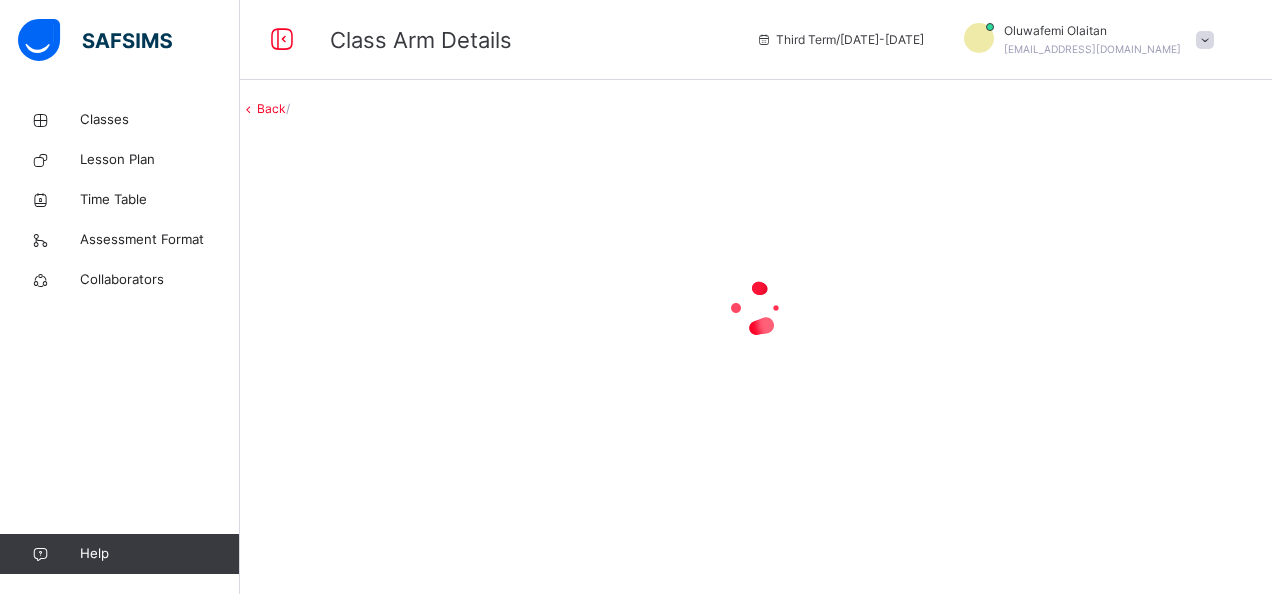 click at bounding box center [756, 308] 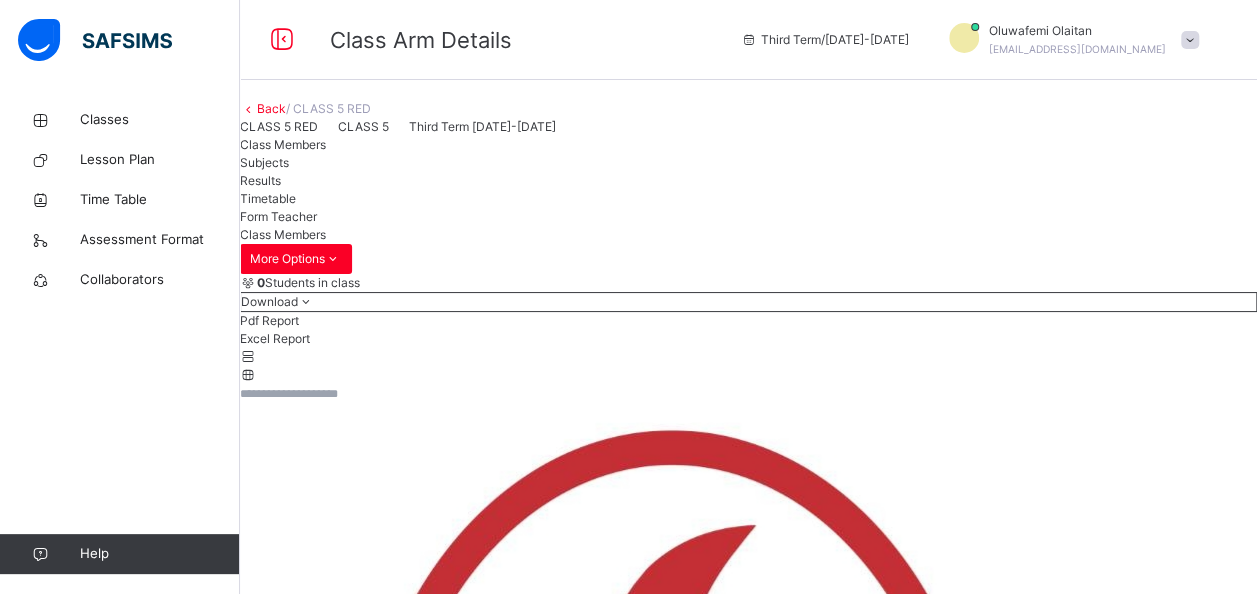 drag, startPoint x: 394, startPoint y: 259, endPoint x: 414, endPoint y: 395, distance: 137.46272 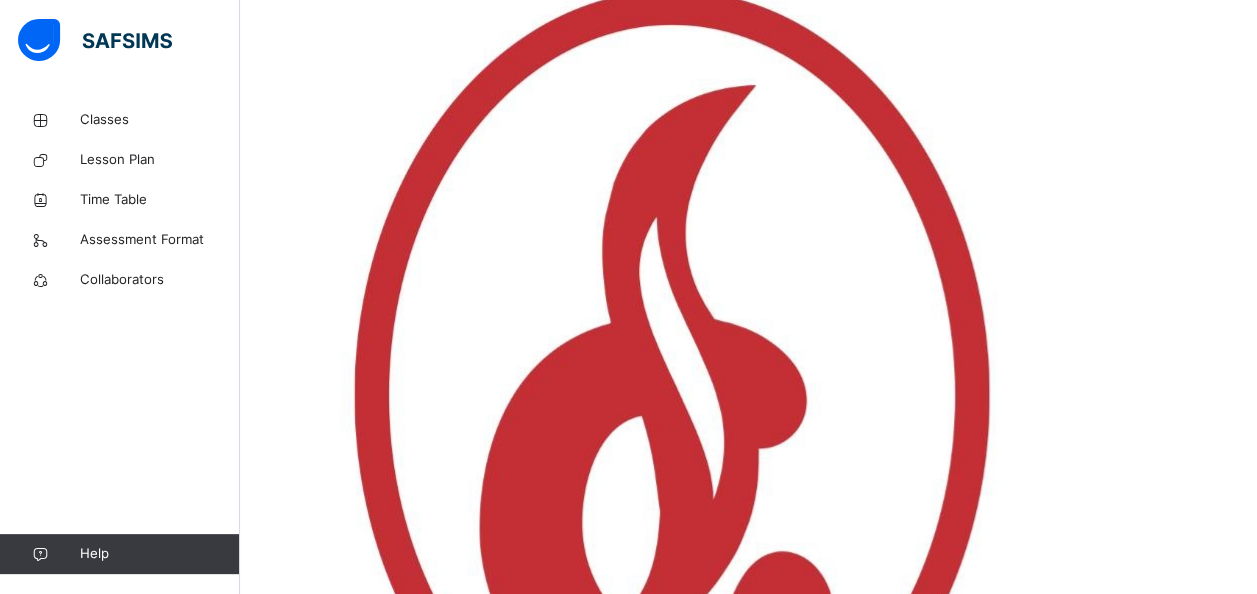 scroll, scrollTop: 480, scrollLeft: 0, axis: vertical 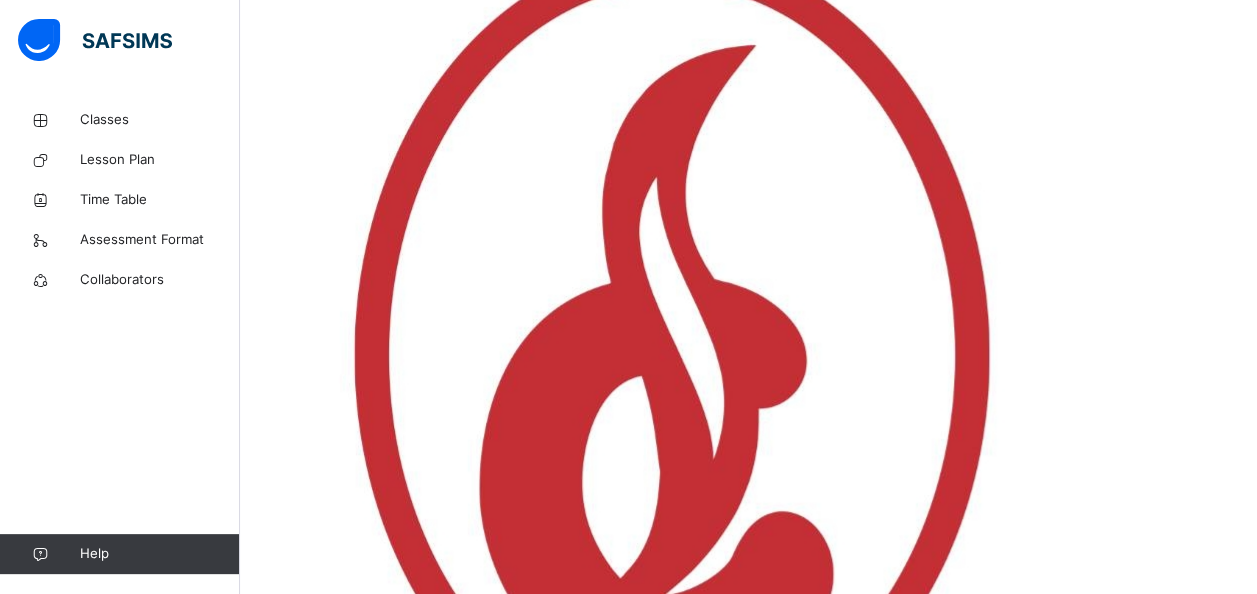 click on "Assess Students" at bounding box center [1195, 3363] 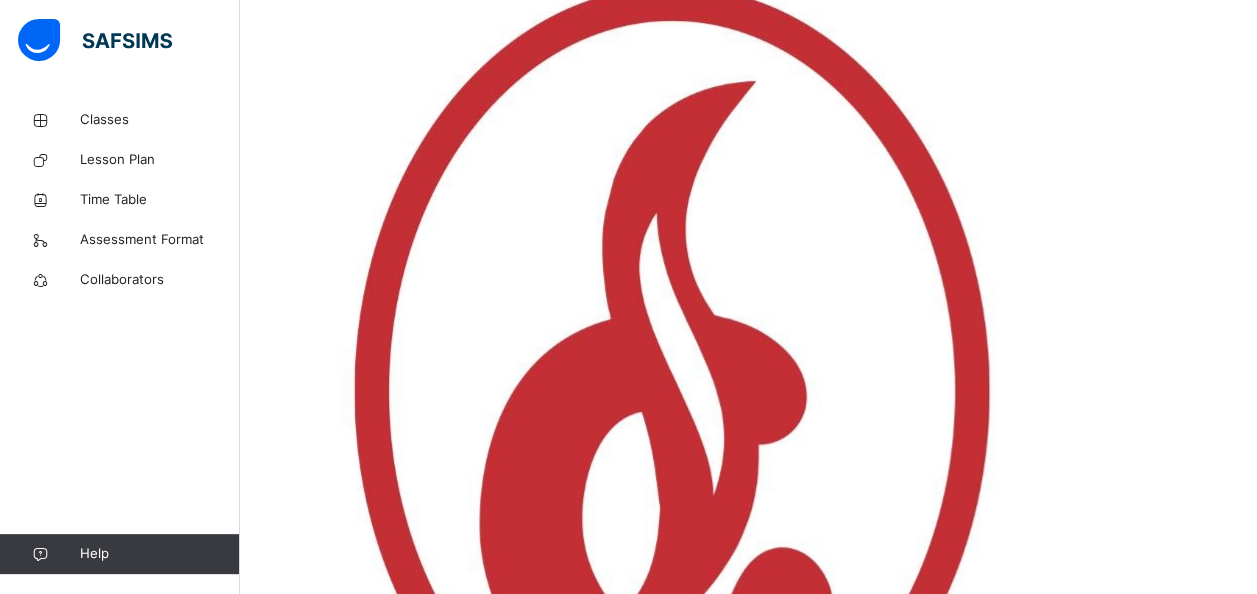 scroll, scrollTop: 440, scrollLeft: 0, axis: vertical 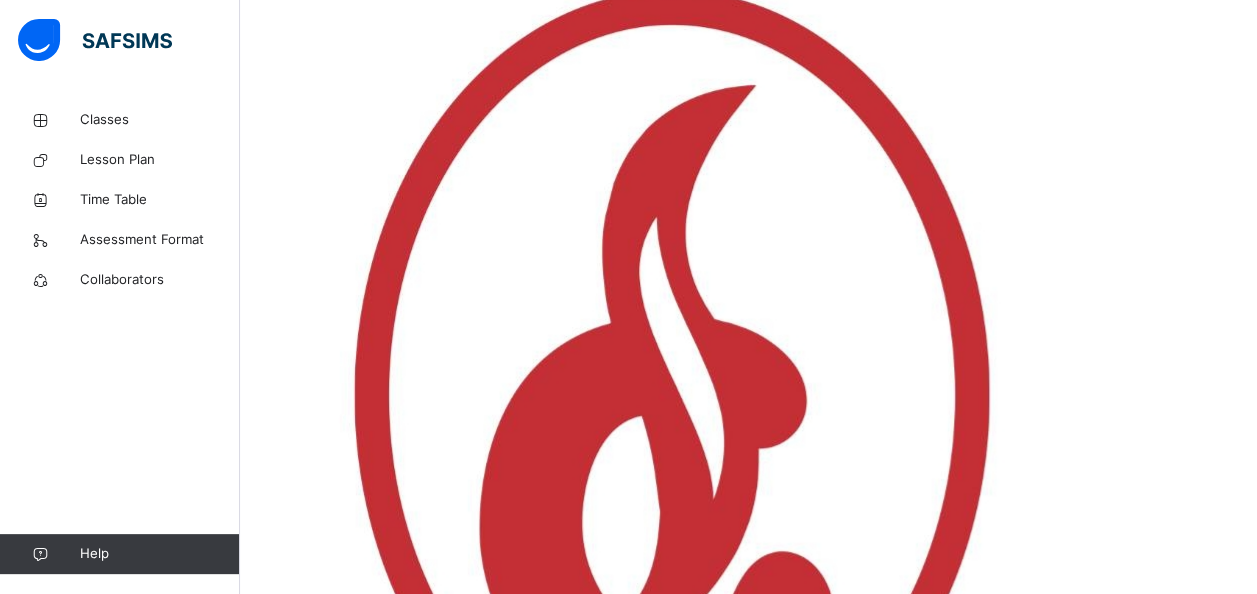 click on "Show Comments" at bounding box center (748, 5521) 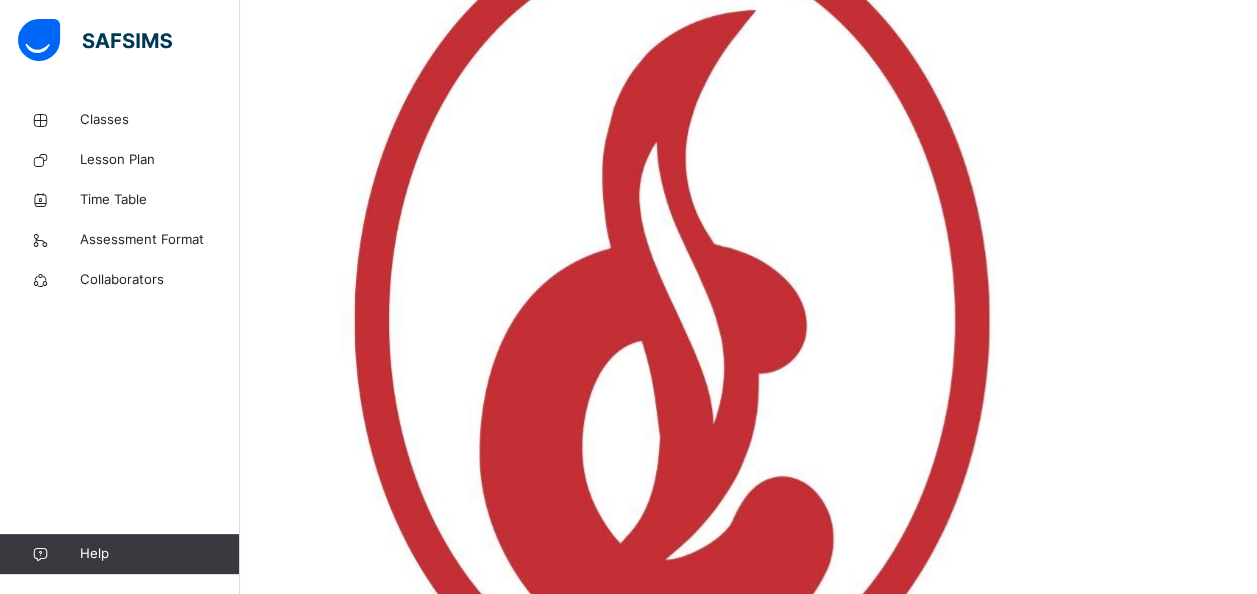 scroll, scrollTop: 520, scrollLeft: 0, axis: vertical 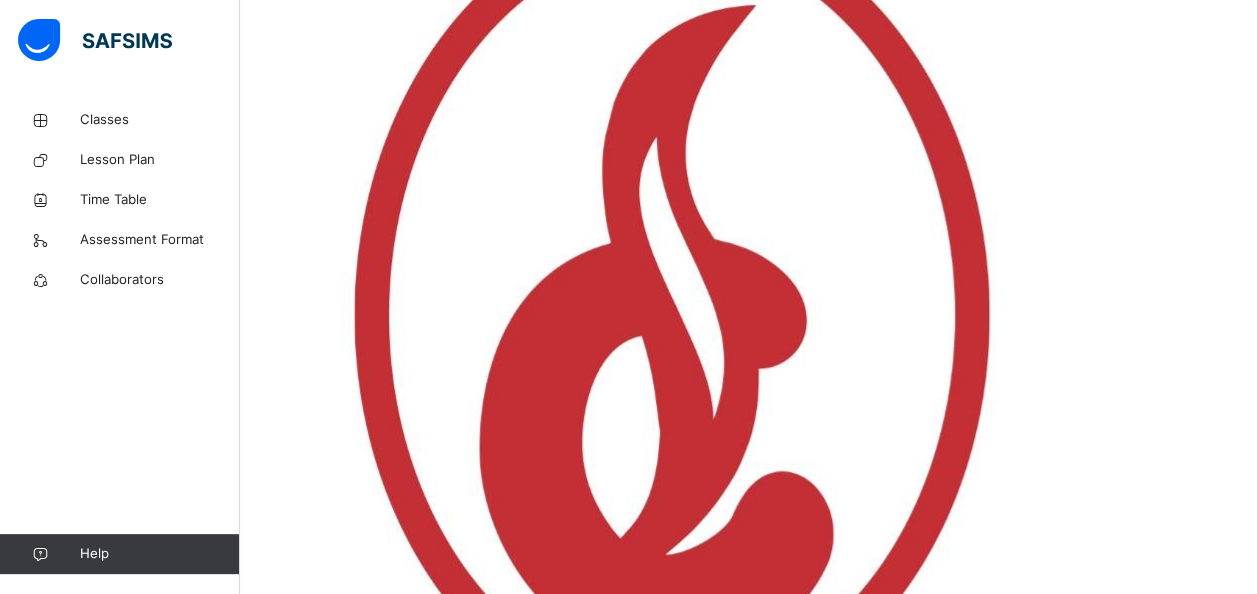 click at bounding box center [483, 5684] 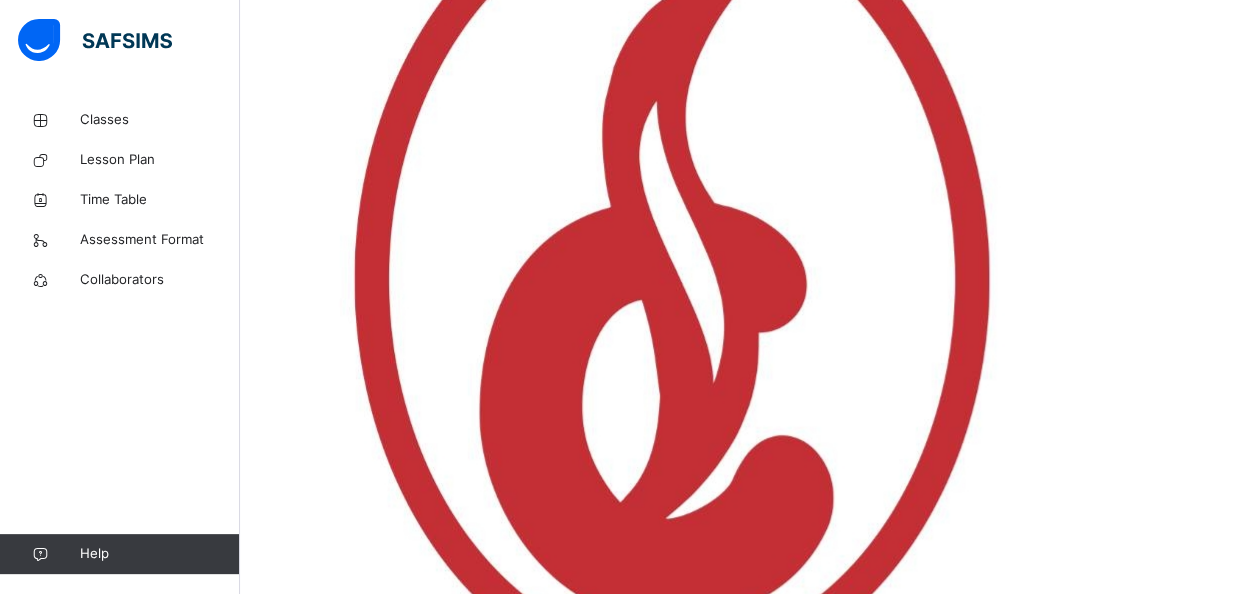 scroll, scrollTop: 560, scrollLeft: 0, axis: vertical 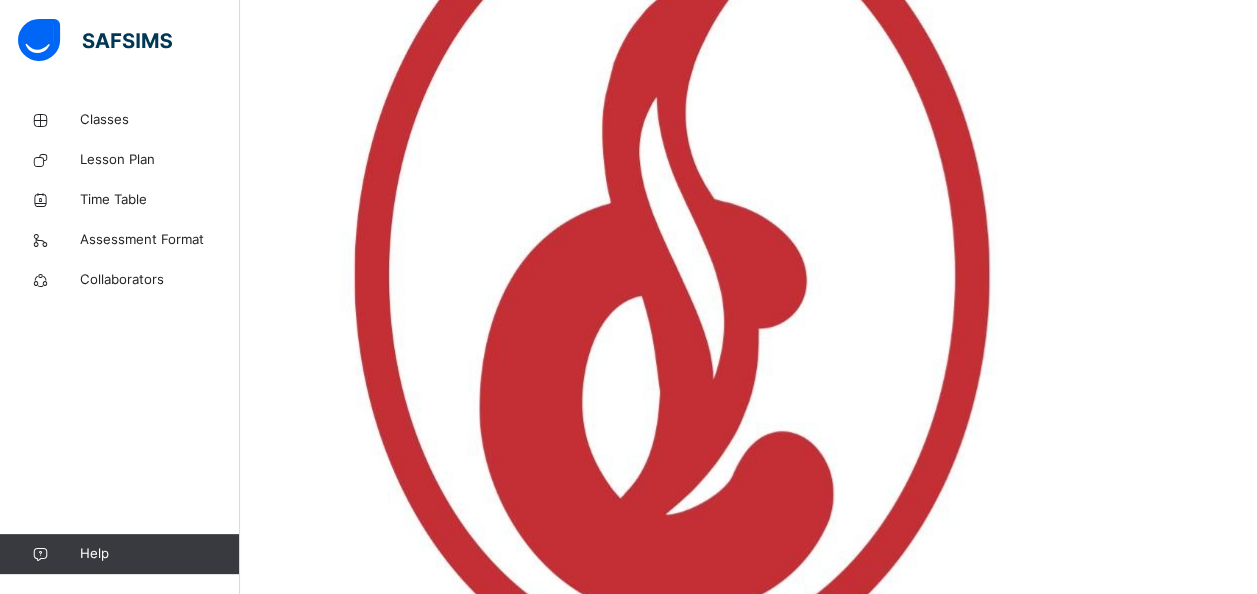 click at bounding box center [483, 5932] 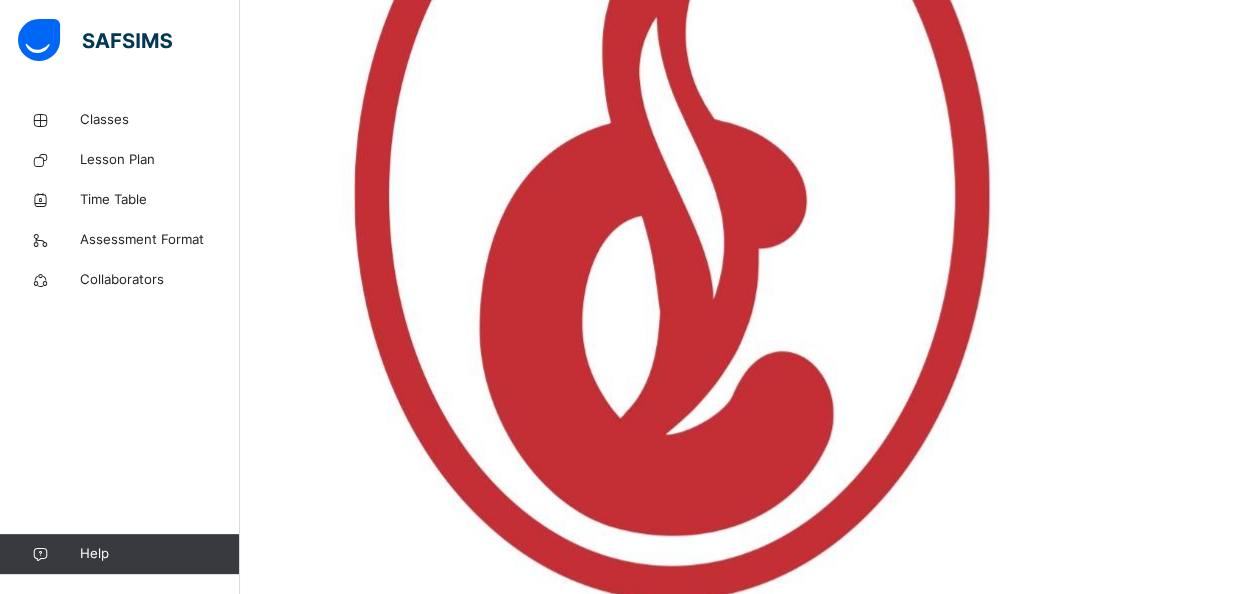 scroll, scrollTop: 680, scrollLeft: 0, axis: vertical 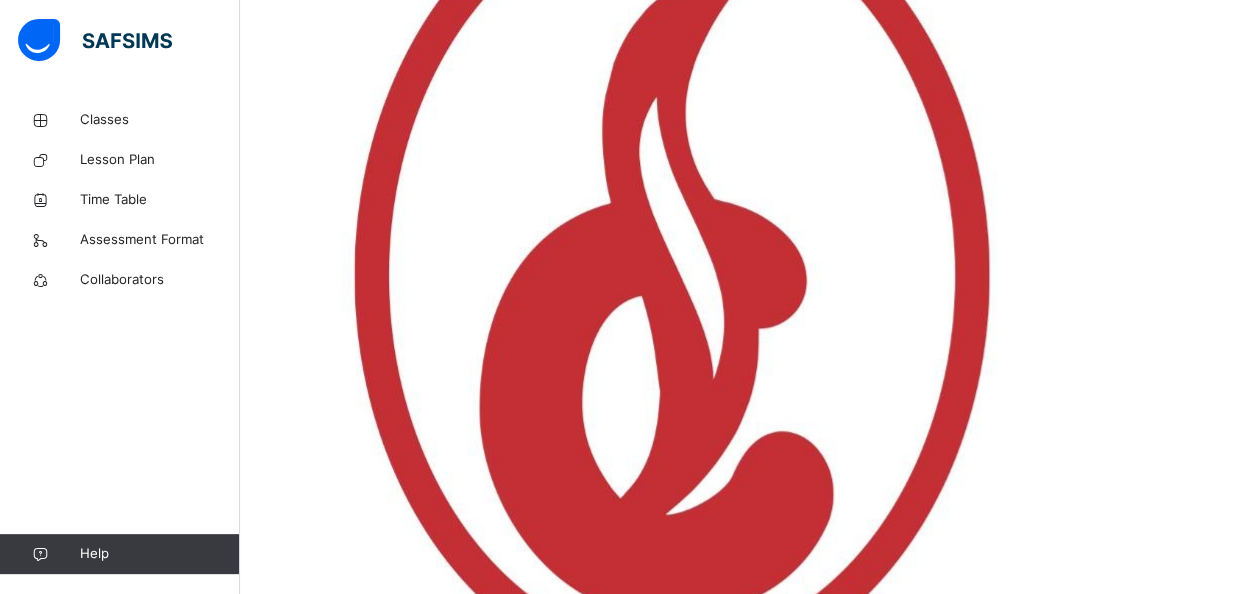 click at bounding box center [1356, 6029] 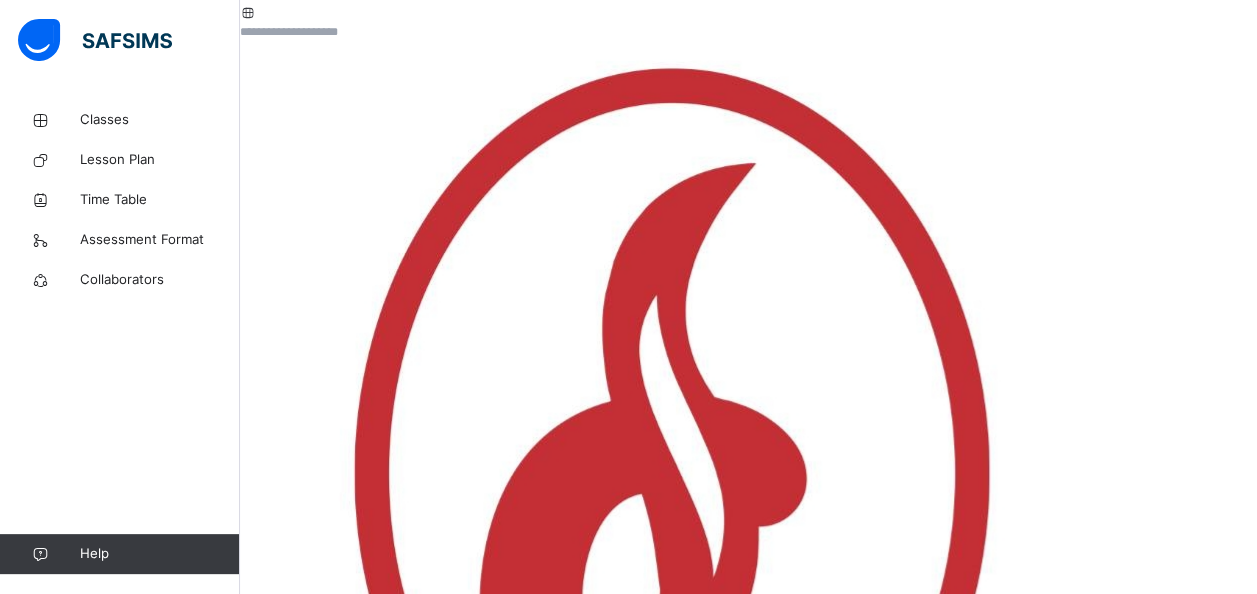 scroll, scrollTop: 360, scrollLeft: 0, axis: vertical 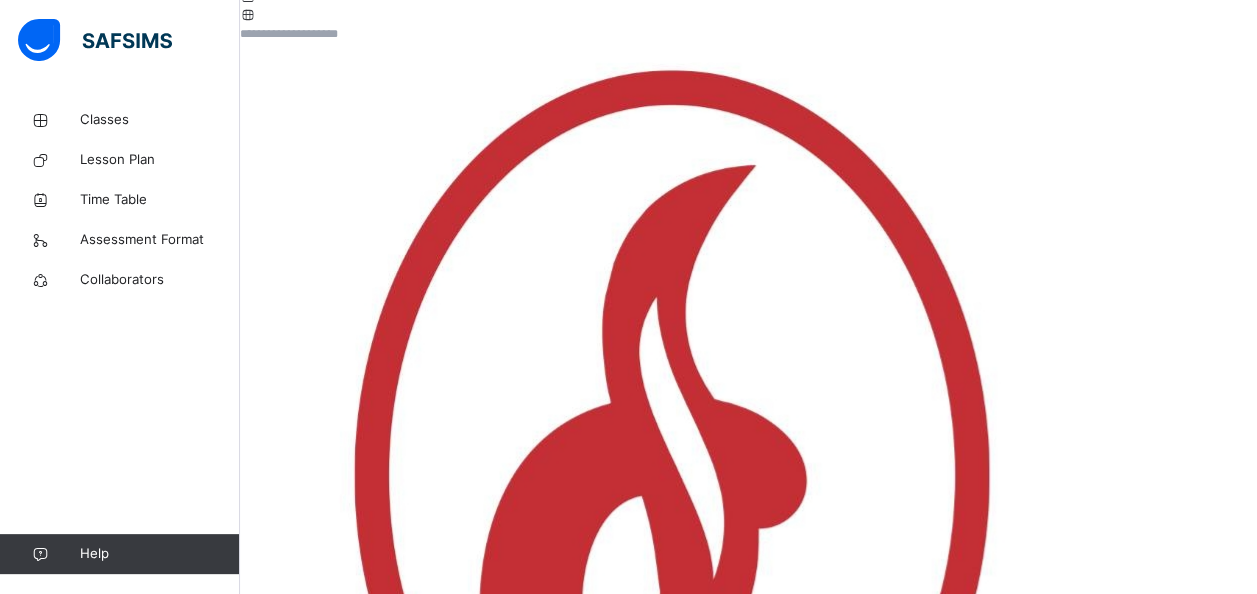 click on "Save Entries" at bounding box center (290, 5650) 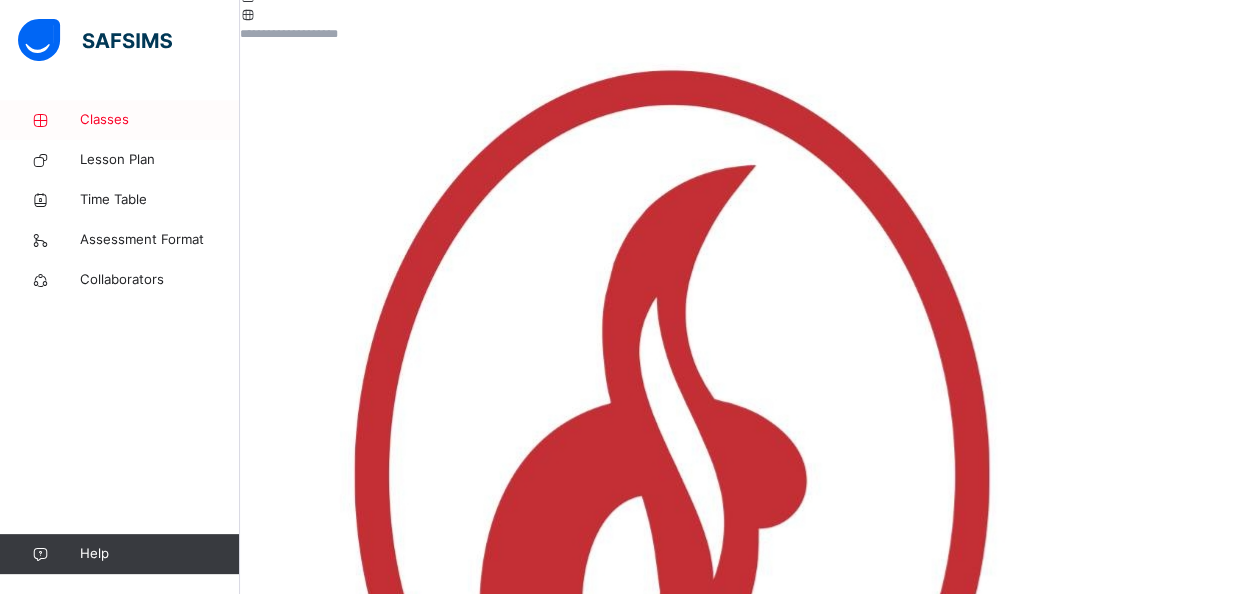 click on "Classes" at bounding box center [160, 120] 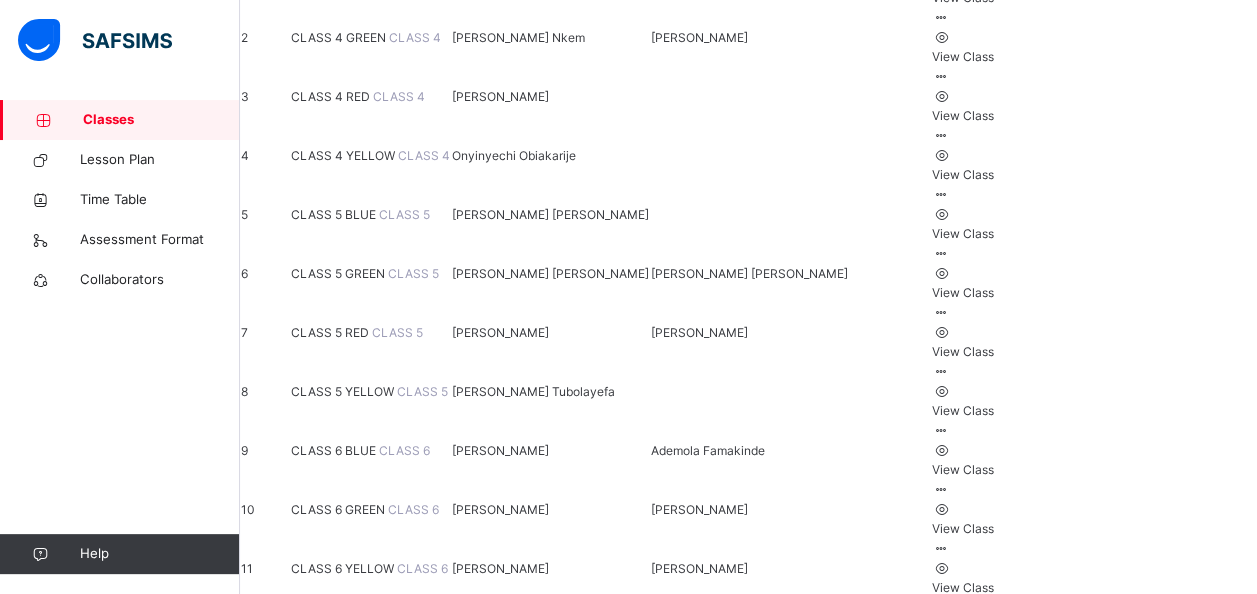 scroll, scrollTop: 360, scrollLeft: 0, axis: vertical 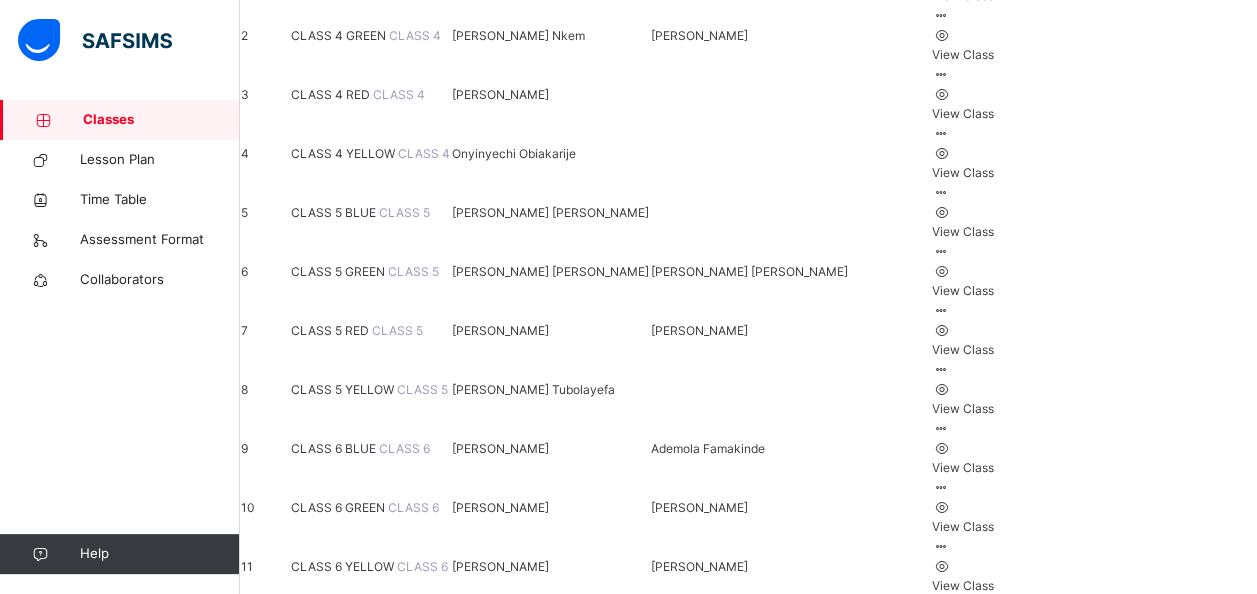 click on "CLASS 5   YELLOW   CLASS 5" at bounding box center (370, 389) 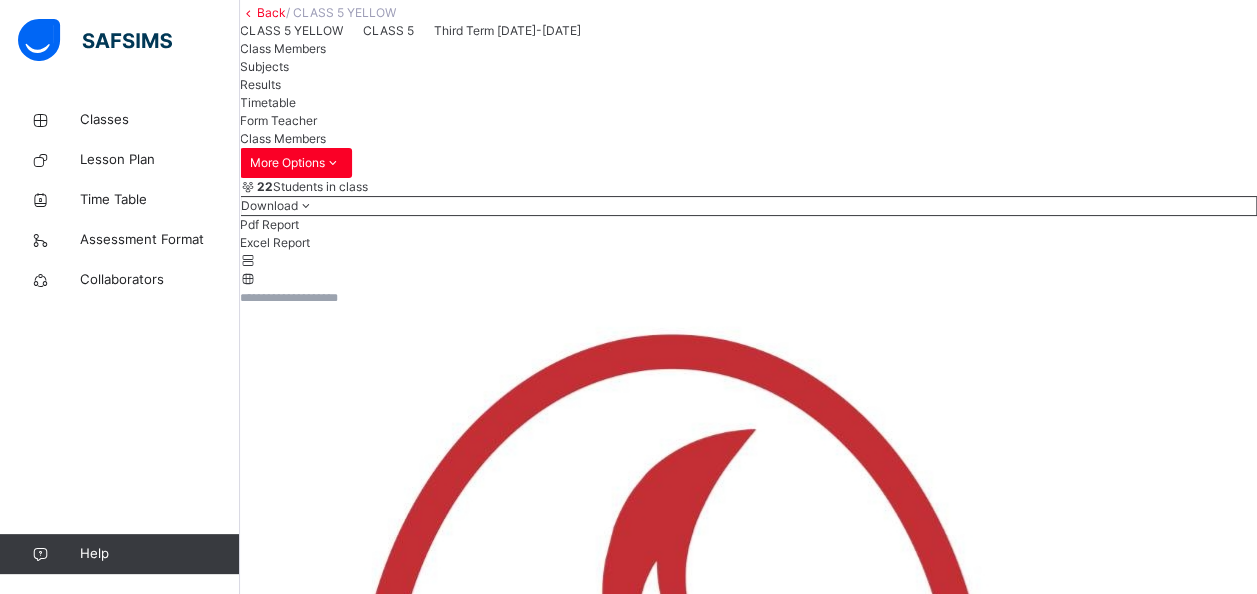 scroll, scrollTop: 0, scrollLeft: 0, axis: both 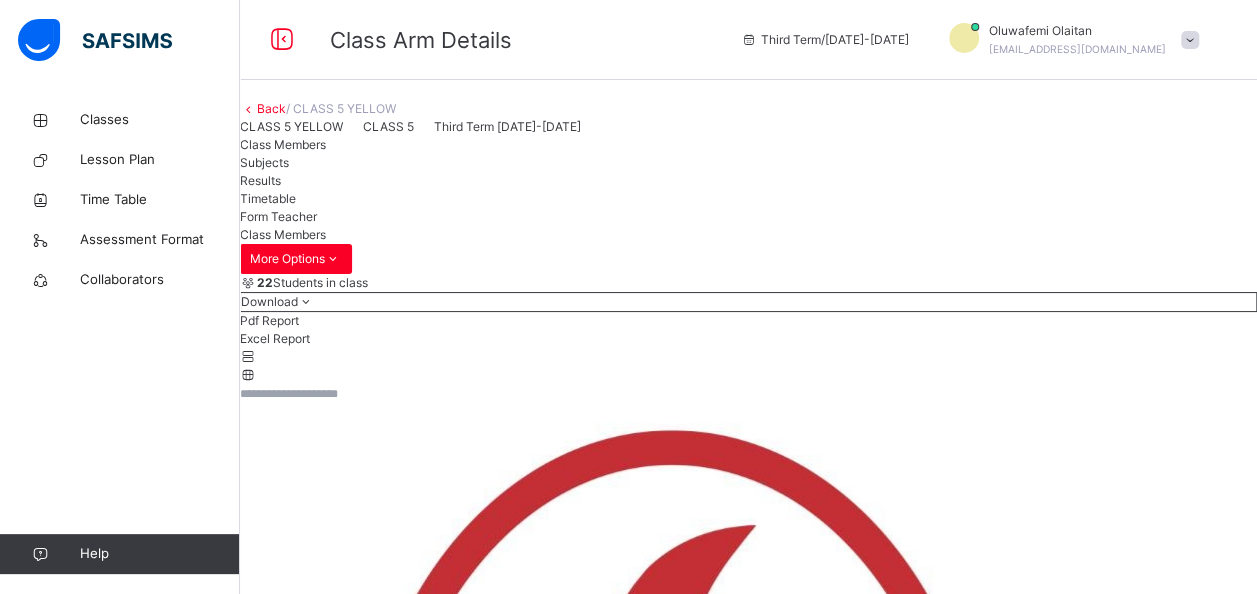click on "Subjects" at bounding box center [264, 162] 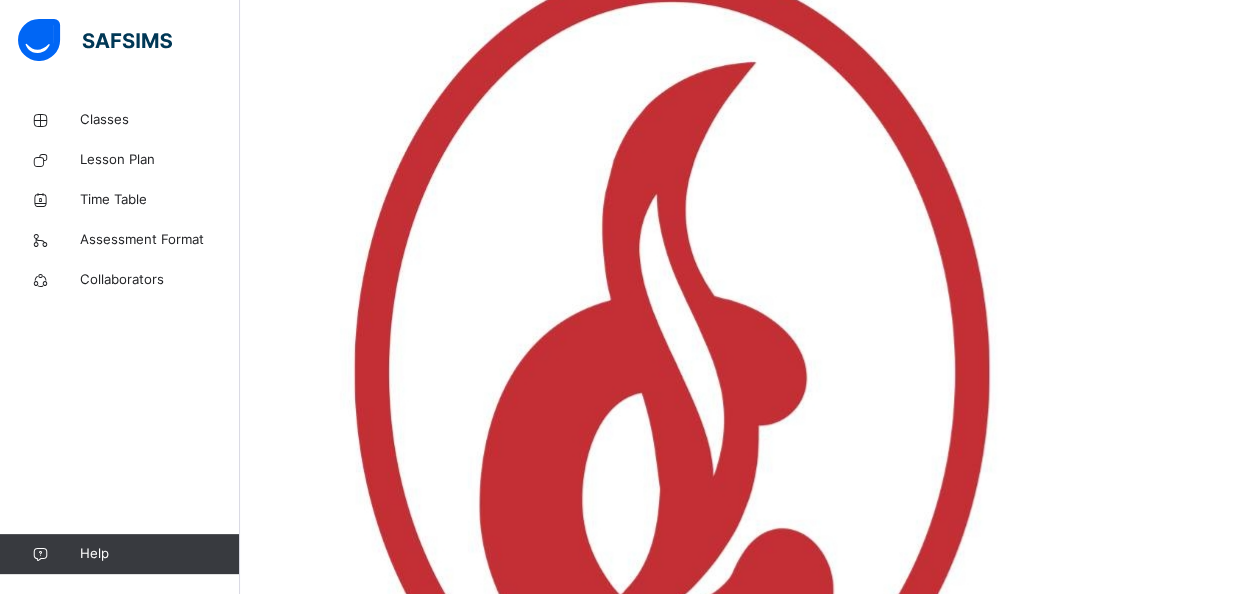 scroll, scrollTop: 640, scrollLeft: 0, axis: vertical 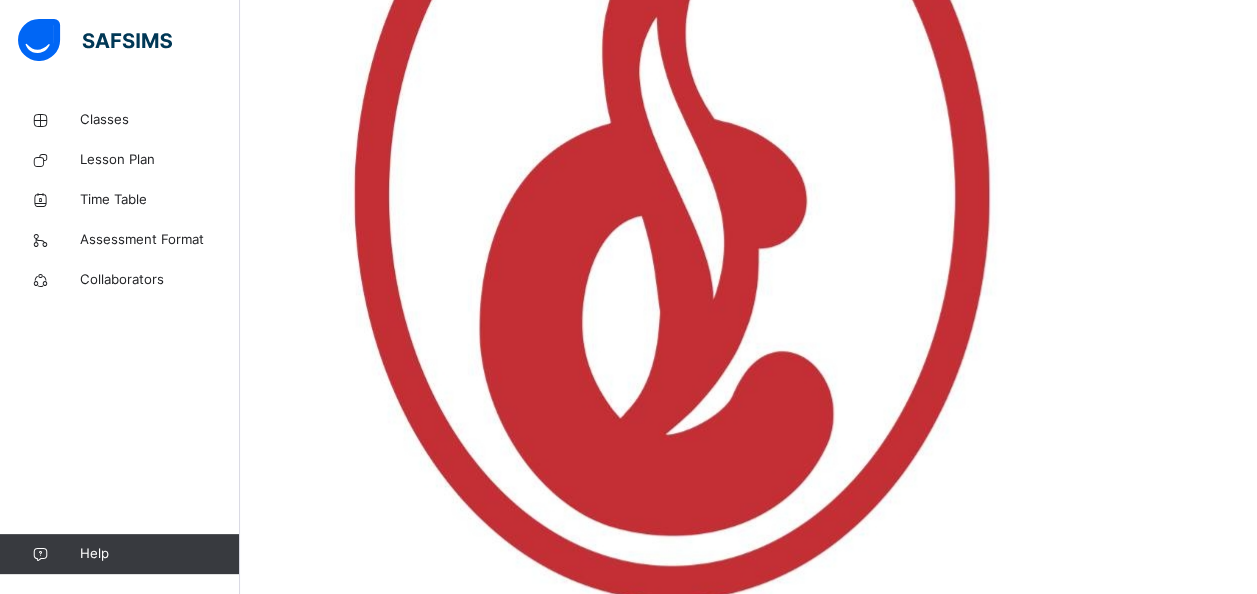click at bounding box center [1138, 3619] 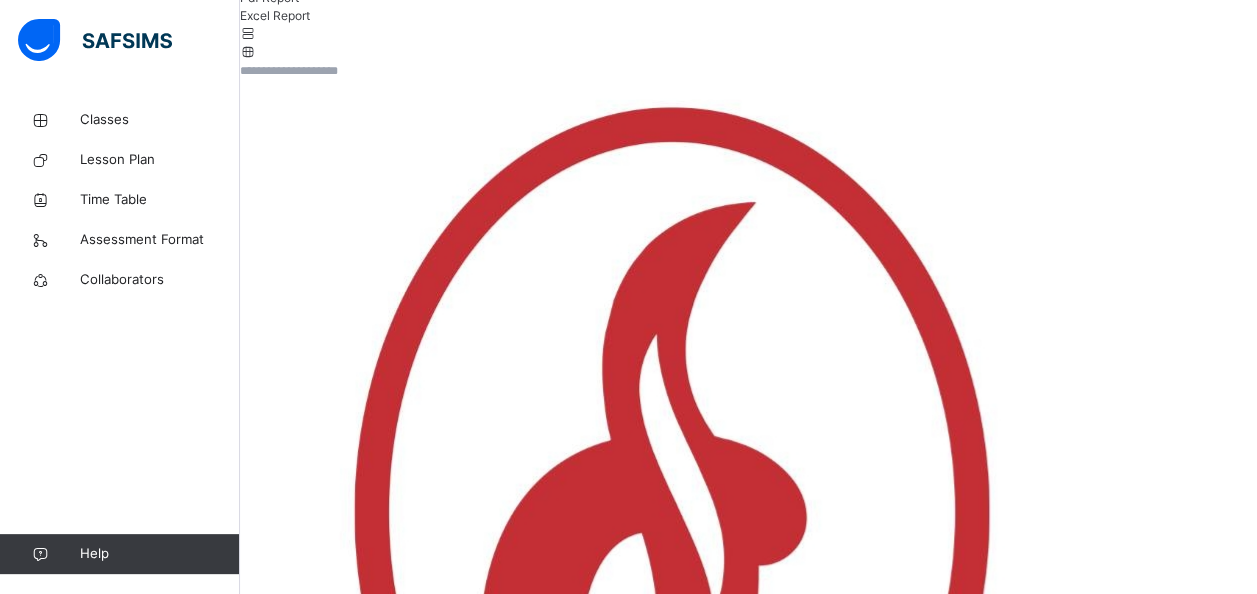 scroll, scrollTop: 280, scrollLeft: 0, axis: vertical 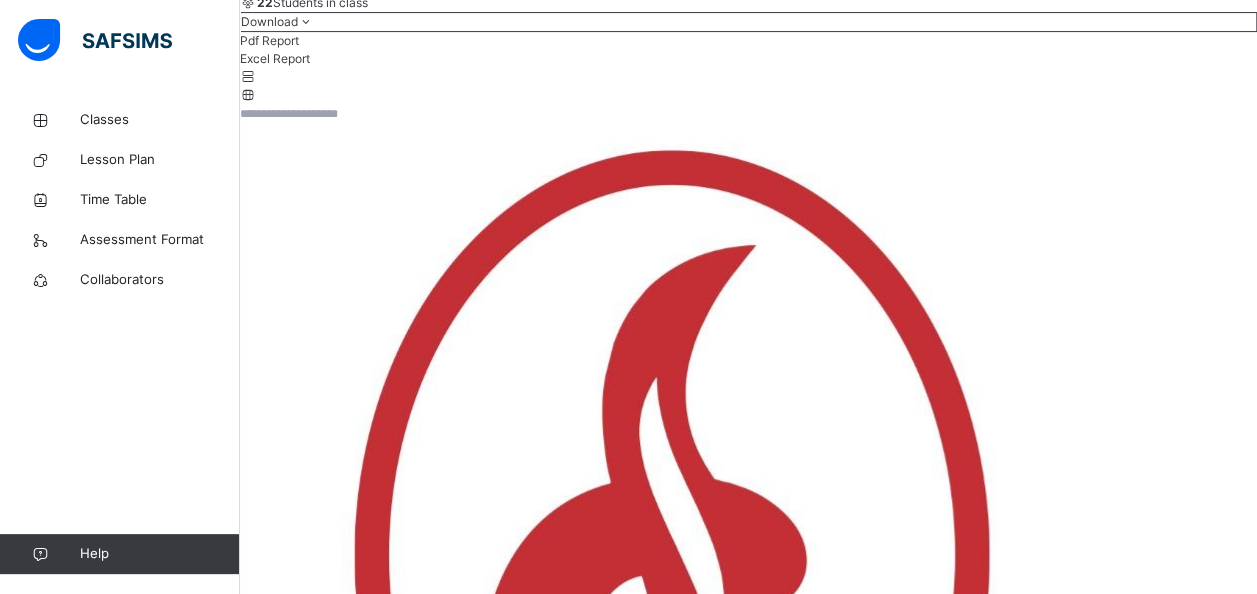 click on "Show Comments" at bounding box center (748, 6097) 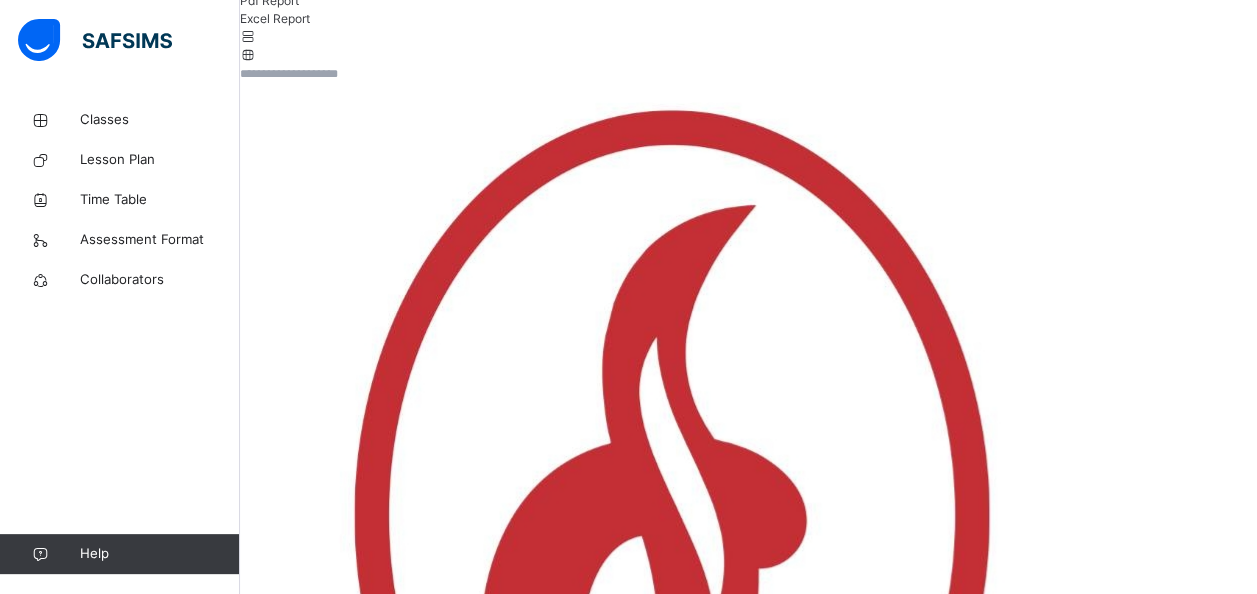 scroll, scrollTop: 360, scrollLeft: 0, axis: vertical 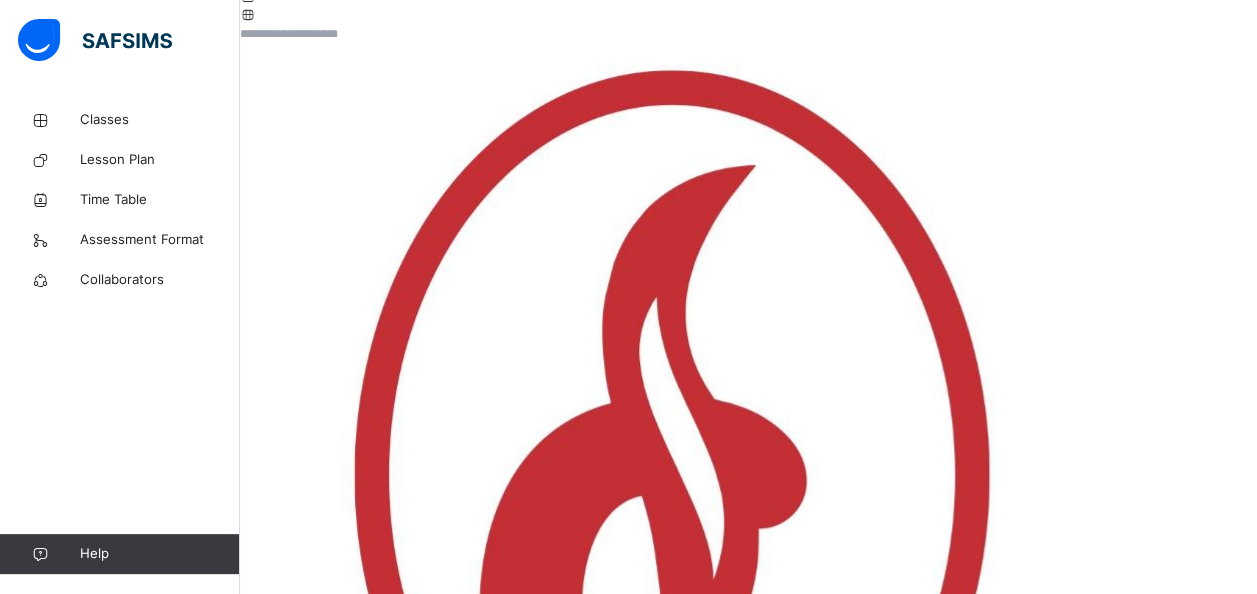 click at bounding box center (483, 6260) 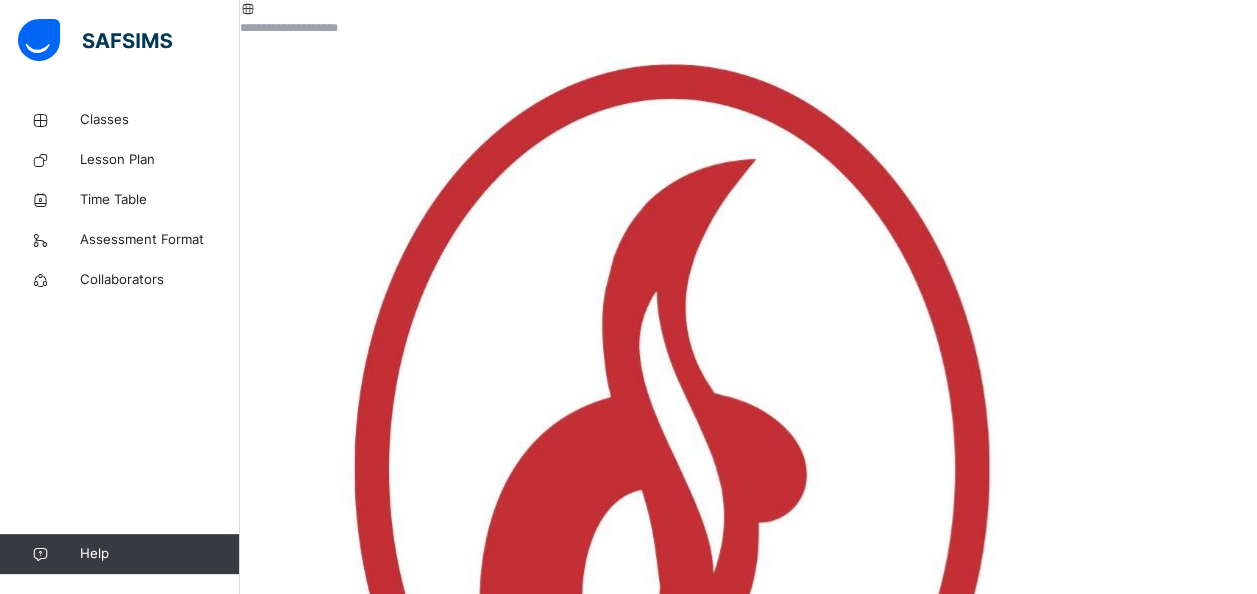 scroll, scrollTop: 400, scrollLeft: 0, axis: vertical 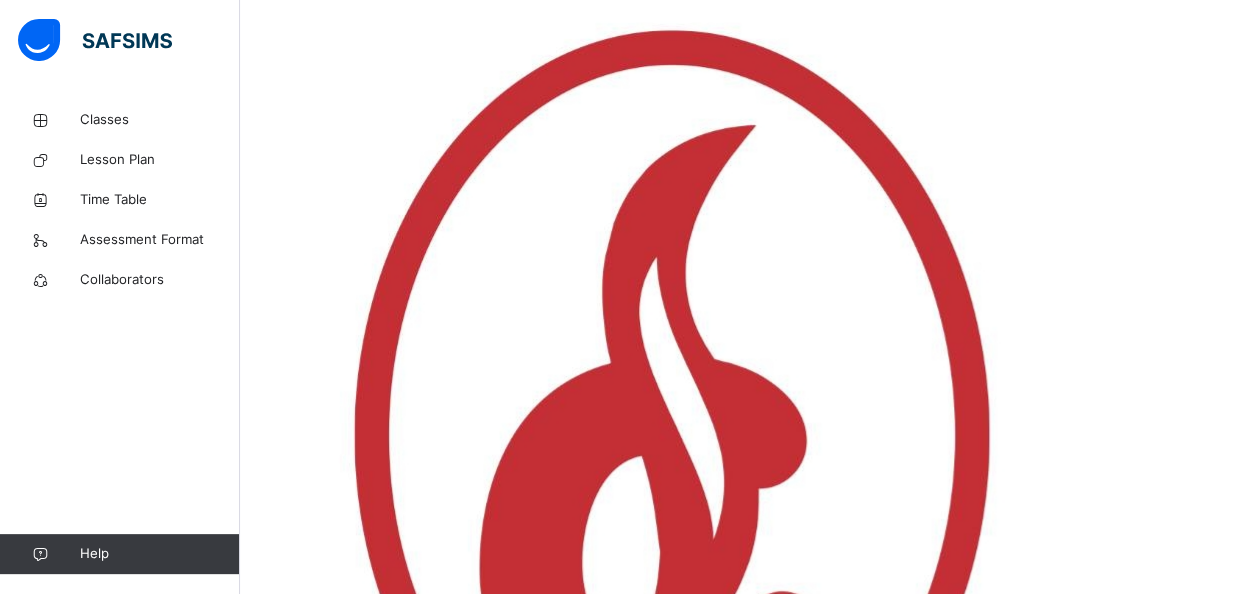 click on "[PERSON_NAME]" at bounding box center [321, 6512] 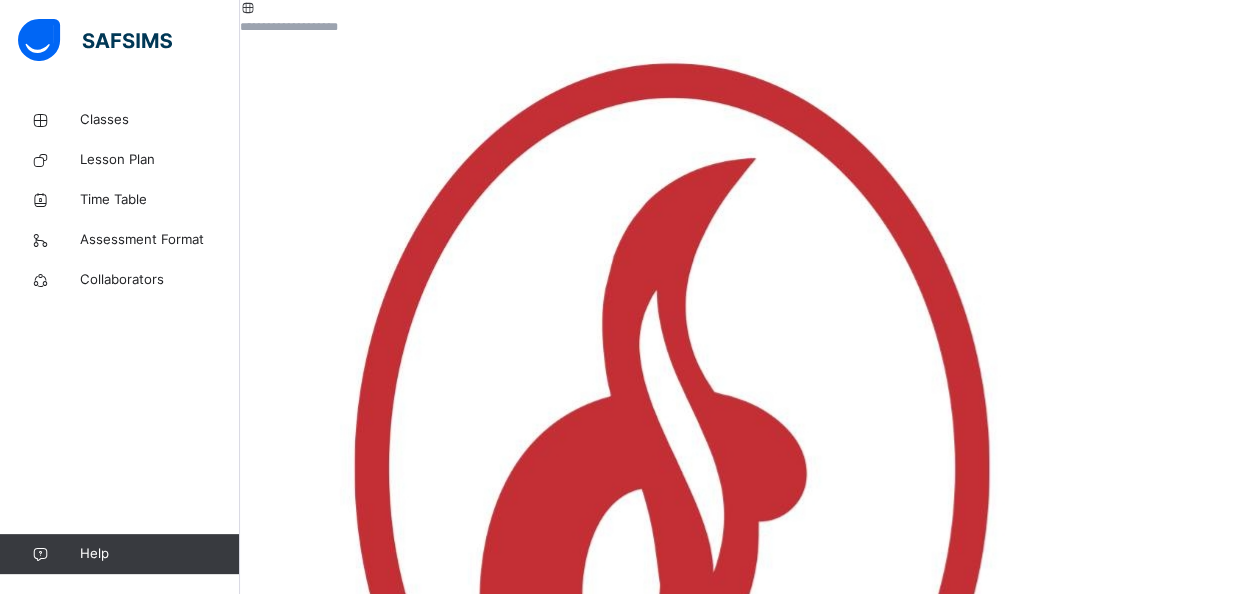 scroll, scrollTop: 82, scrollLeft: 0, axis: vertical 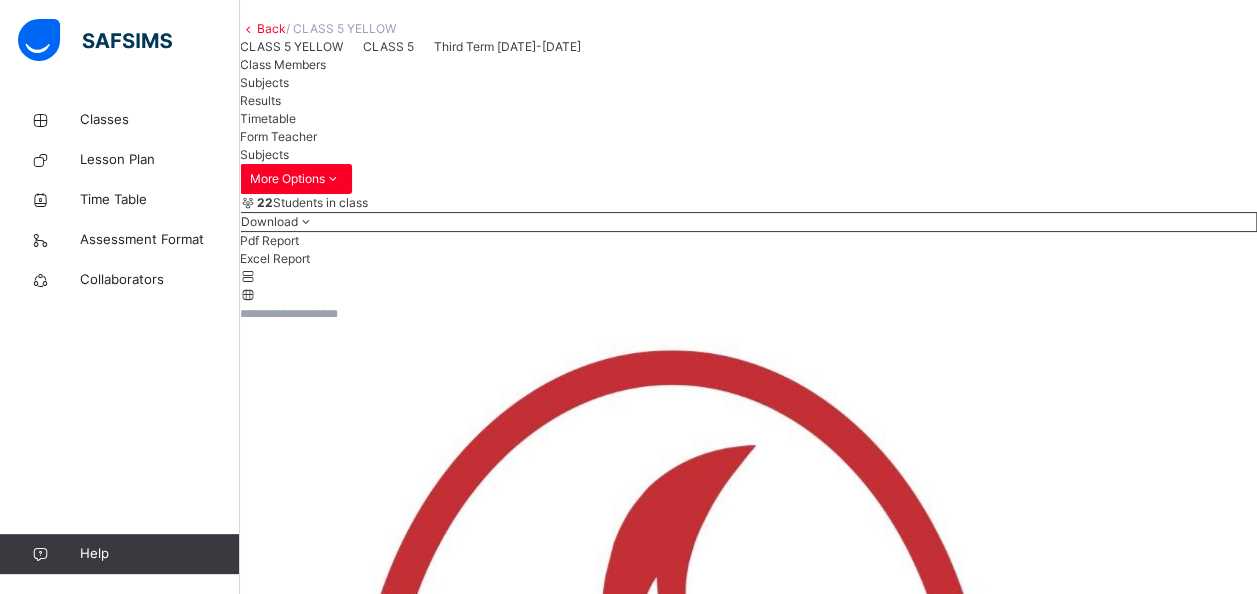 click on "Save Entries" at bounding box center (290, 6346) 